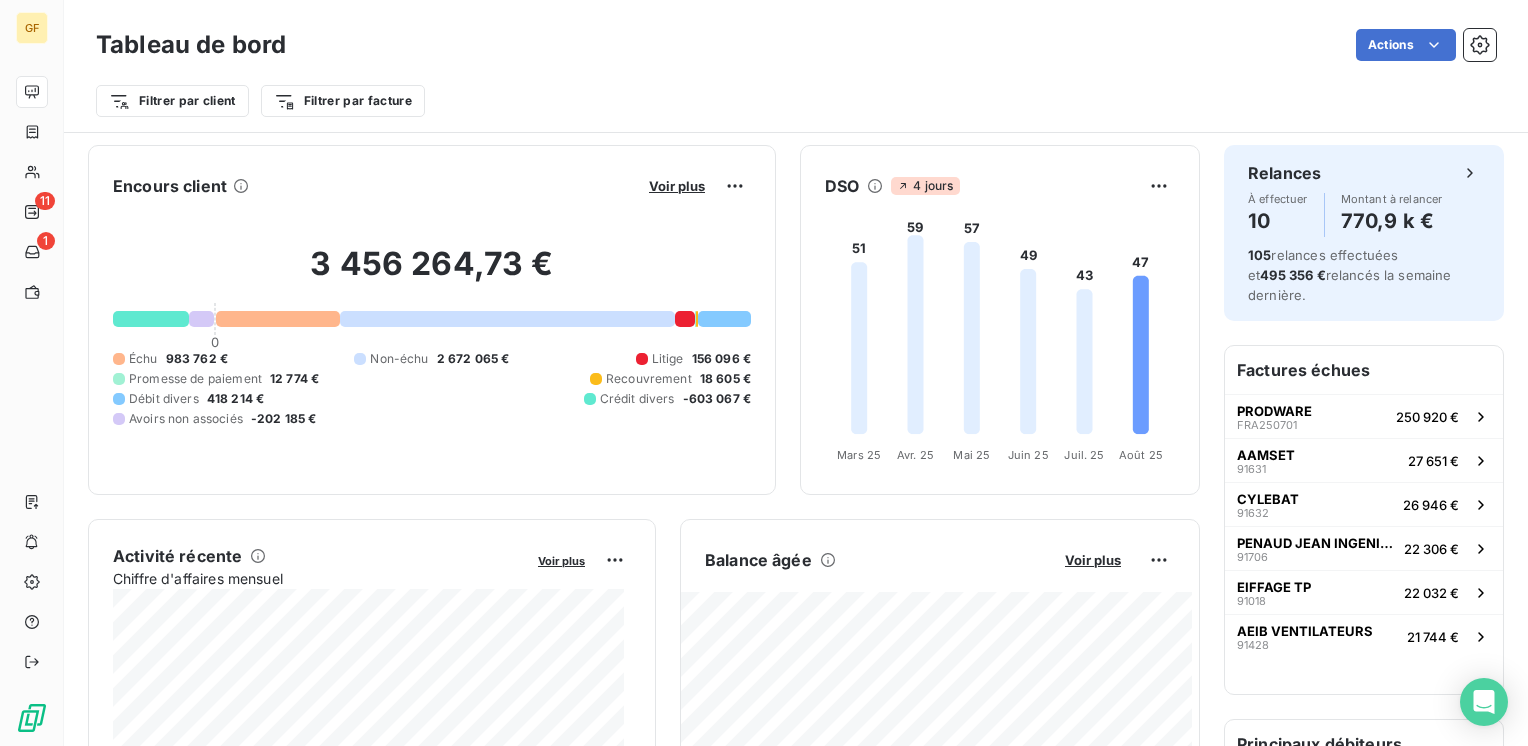 scroll, scrollTop: 0, scrollLeft: 0, axis: both 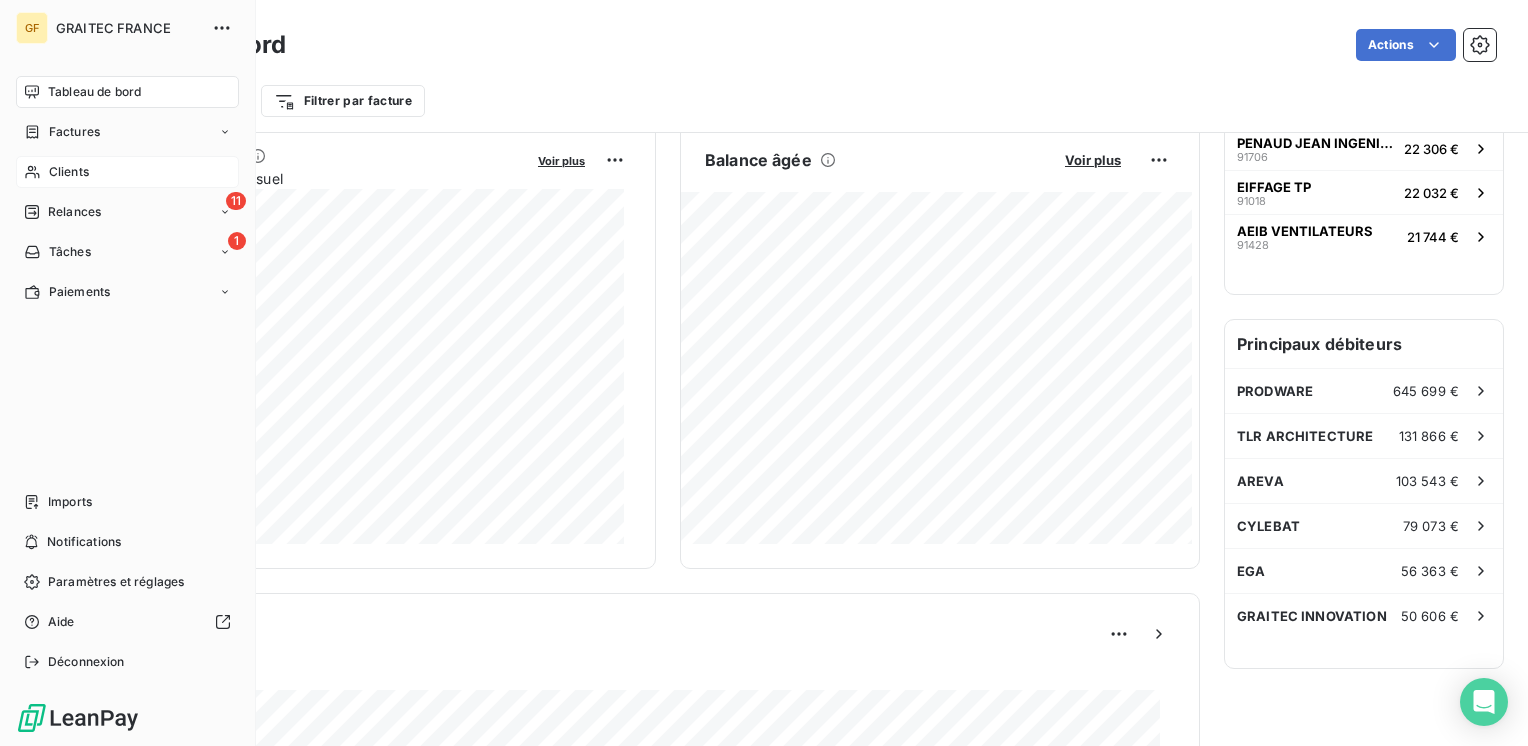 click on "Clients" at bounding box center (127, 172) 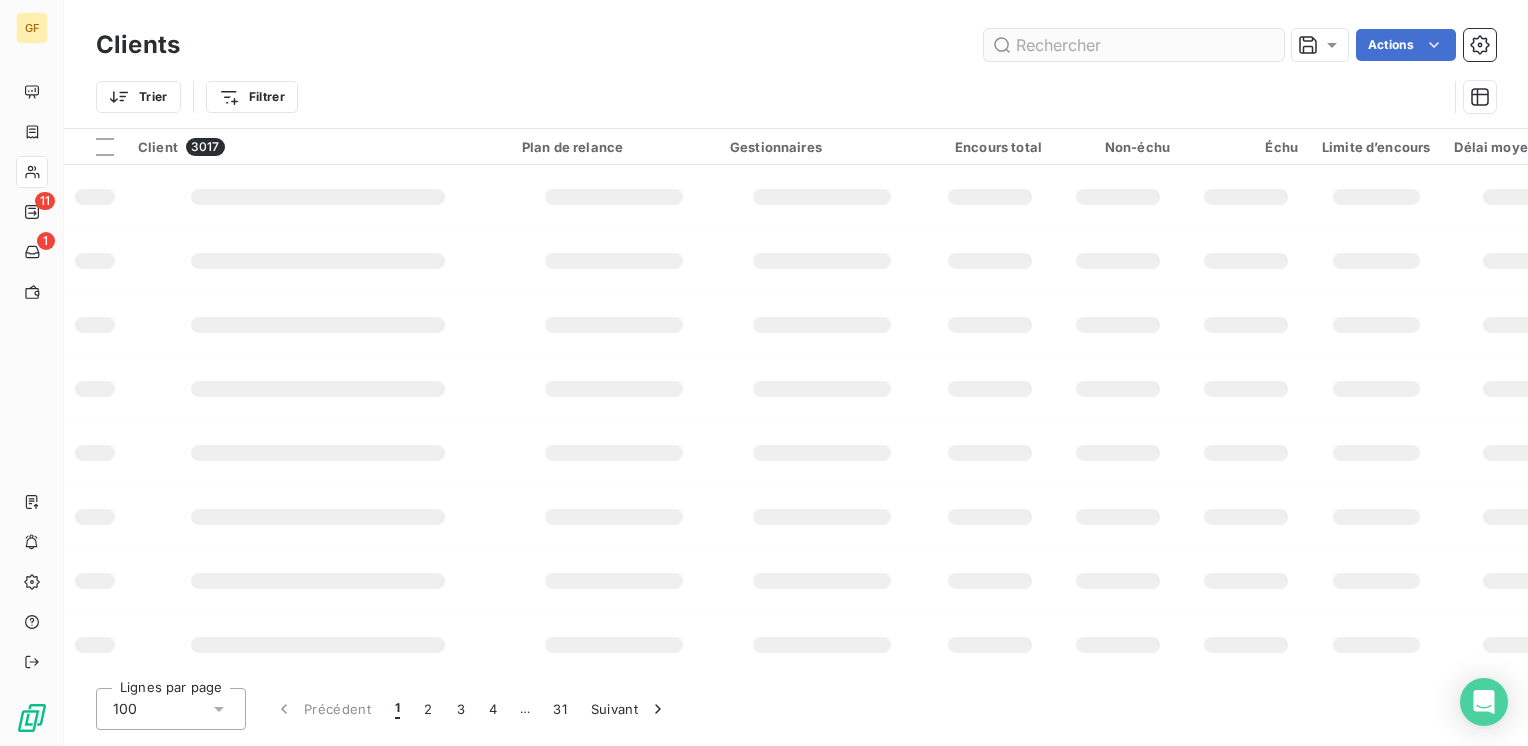 click at bounding box center [1134, 45] 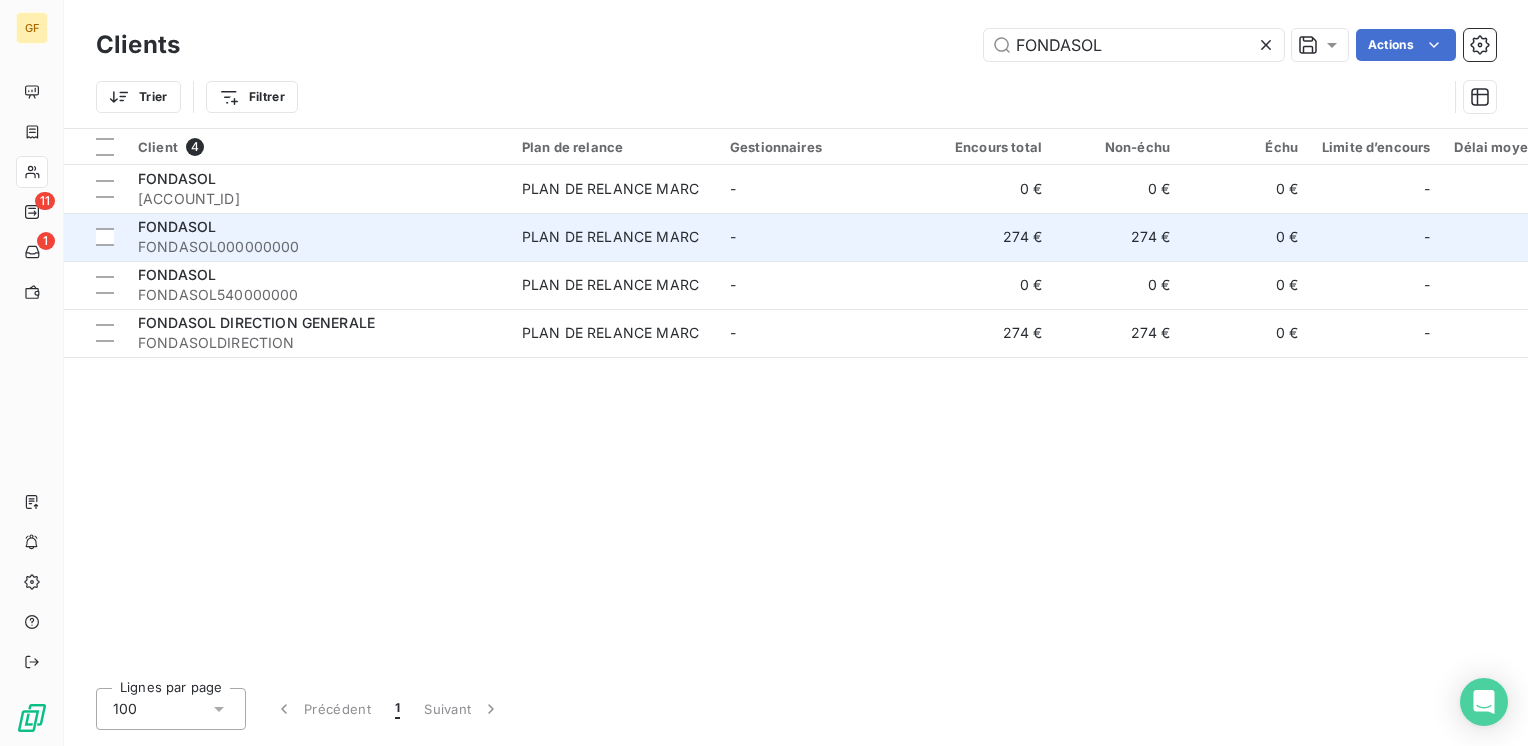 type on "FONDASOL" 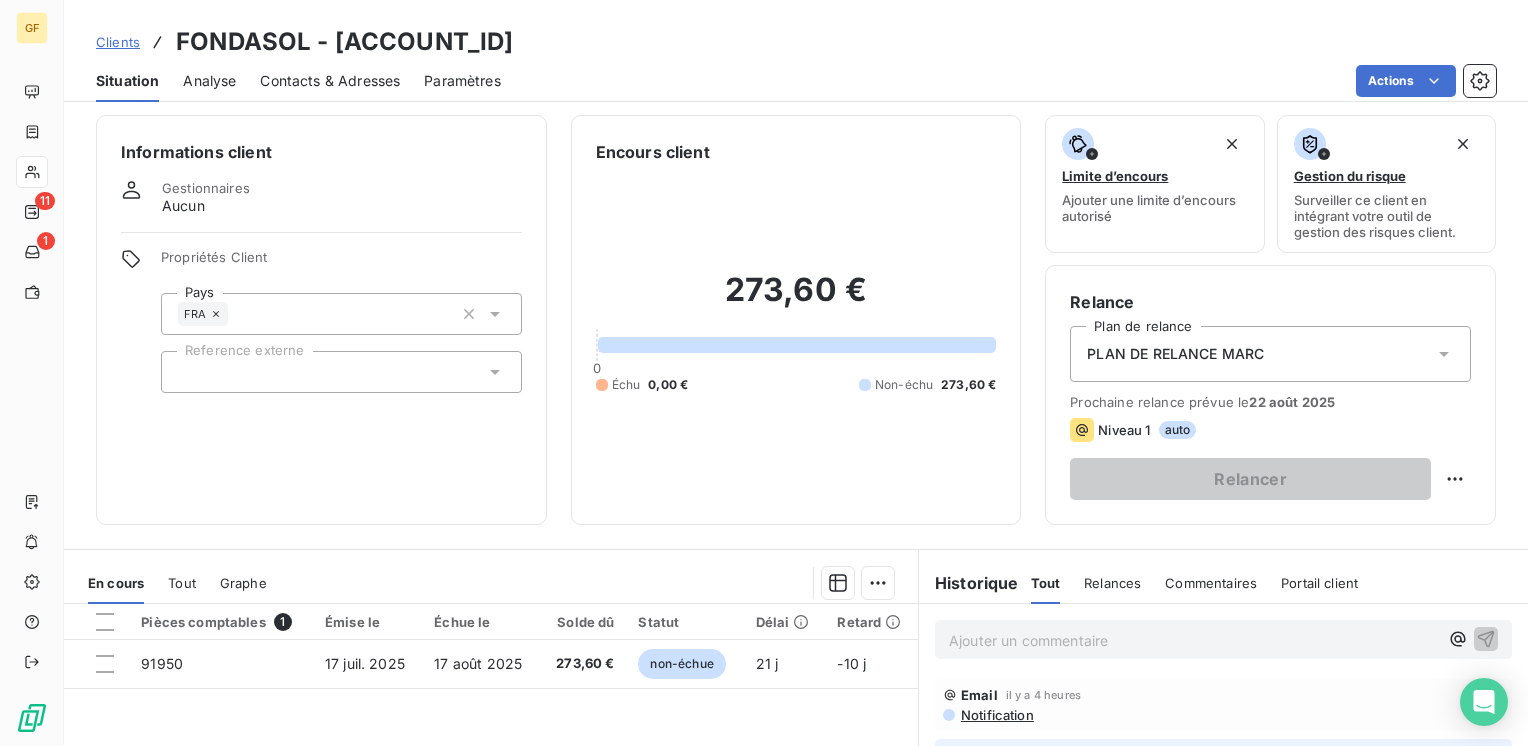 scroll, scrollTop: 0, scrollLeft: 0, axis: both 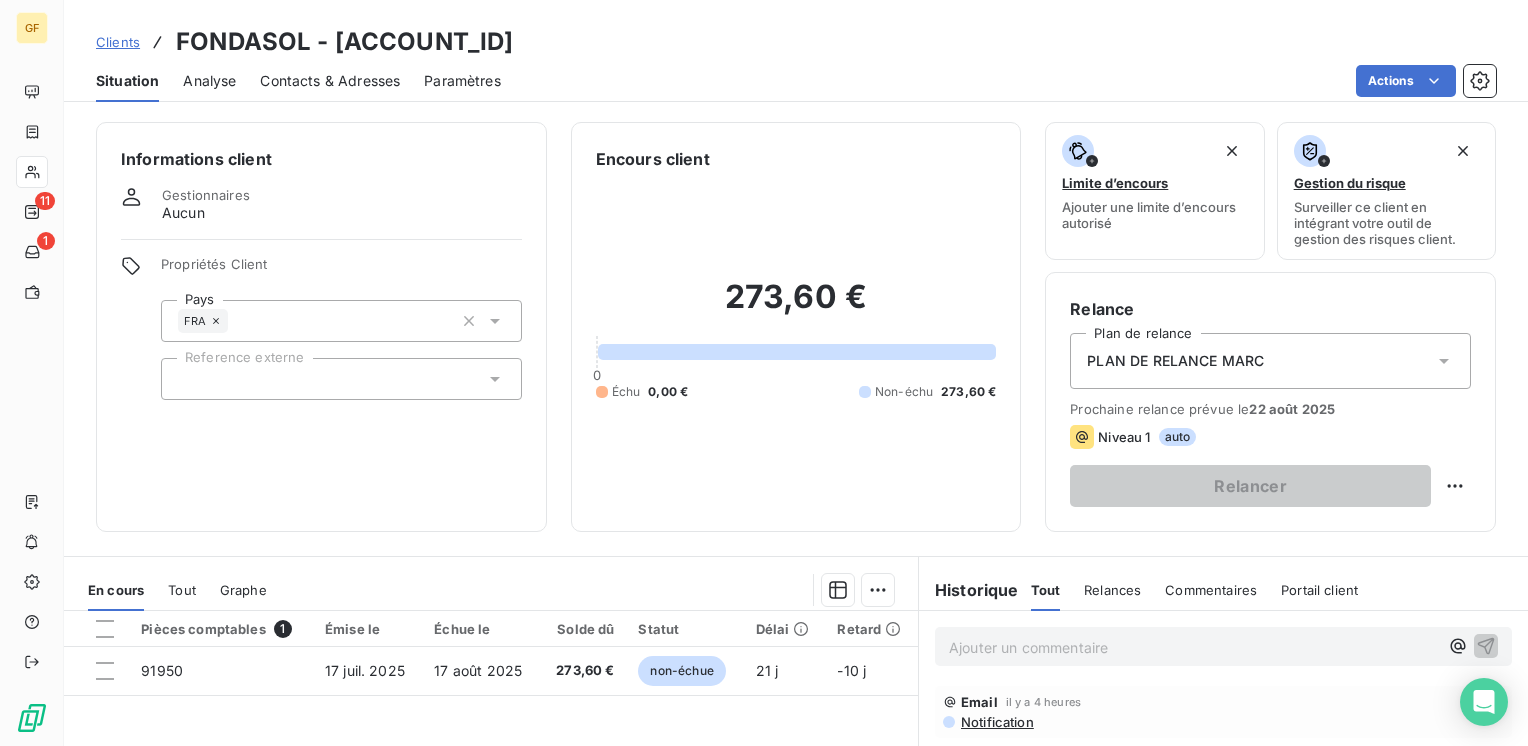 click on "Contacts & Adresses" at bounding box center [330, 81] 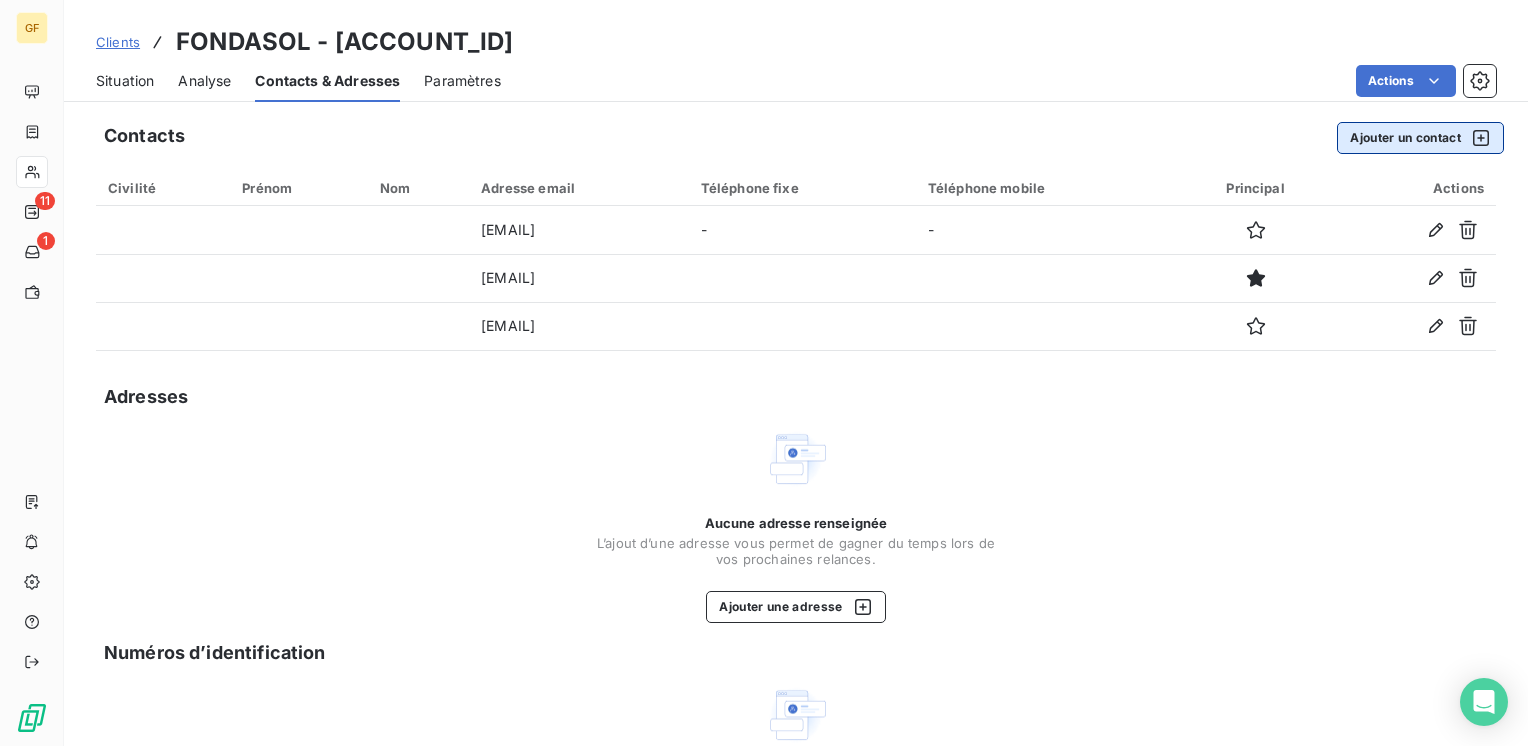 click on "Ajouter un contact" at bounding box center (1420, 138) 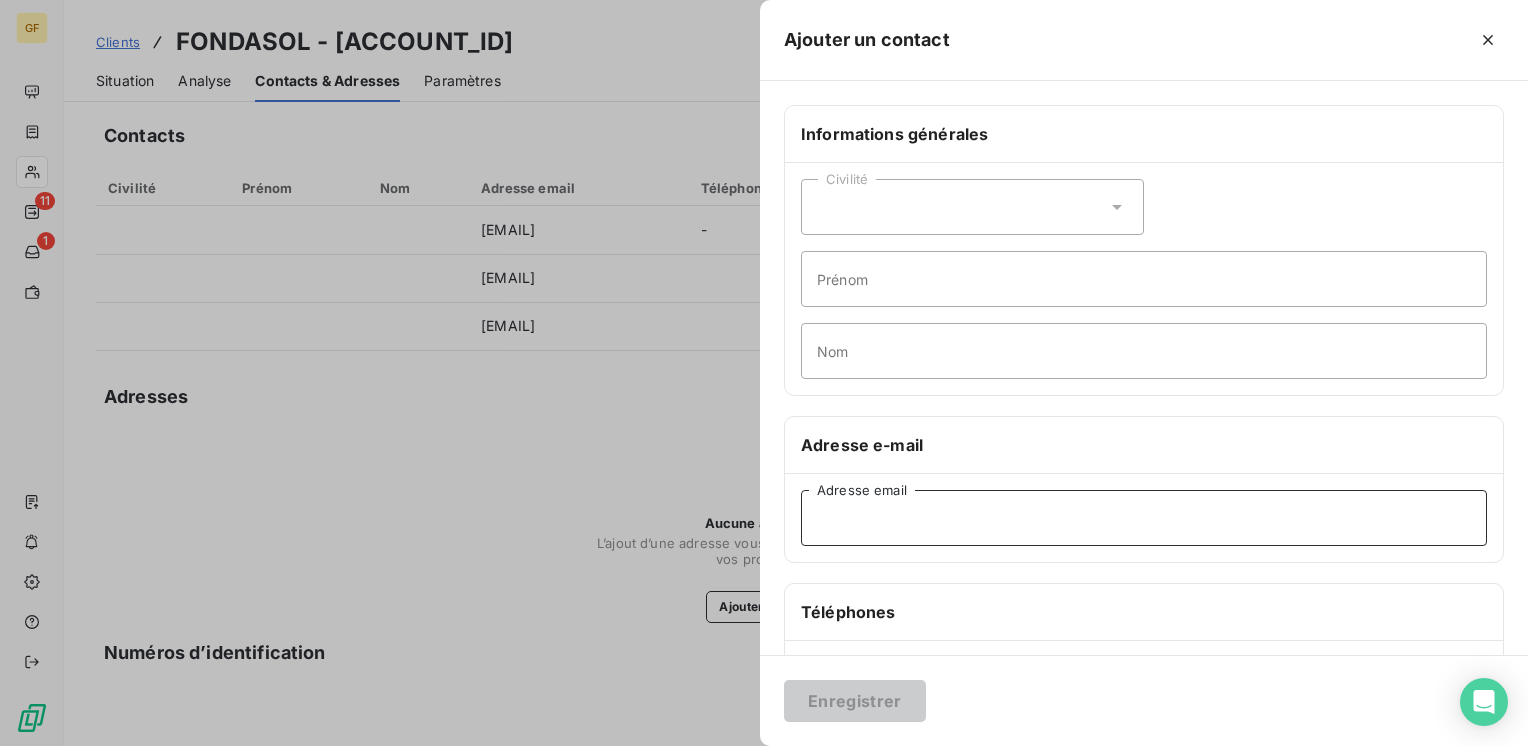 click on "Adresse email" at bounding box center [1144, 518] 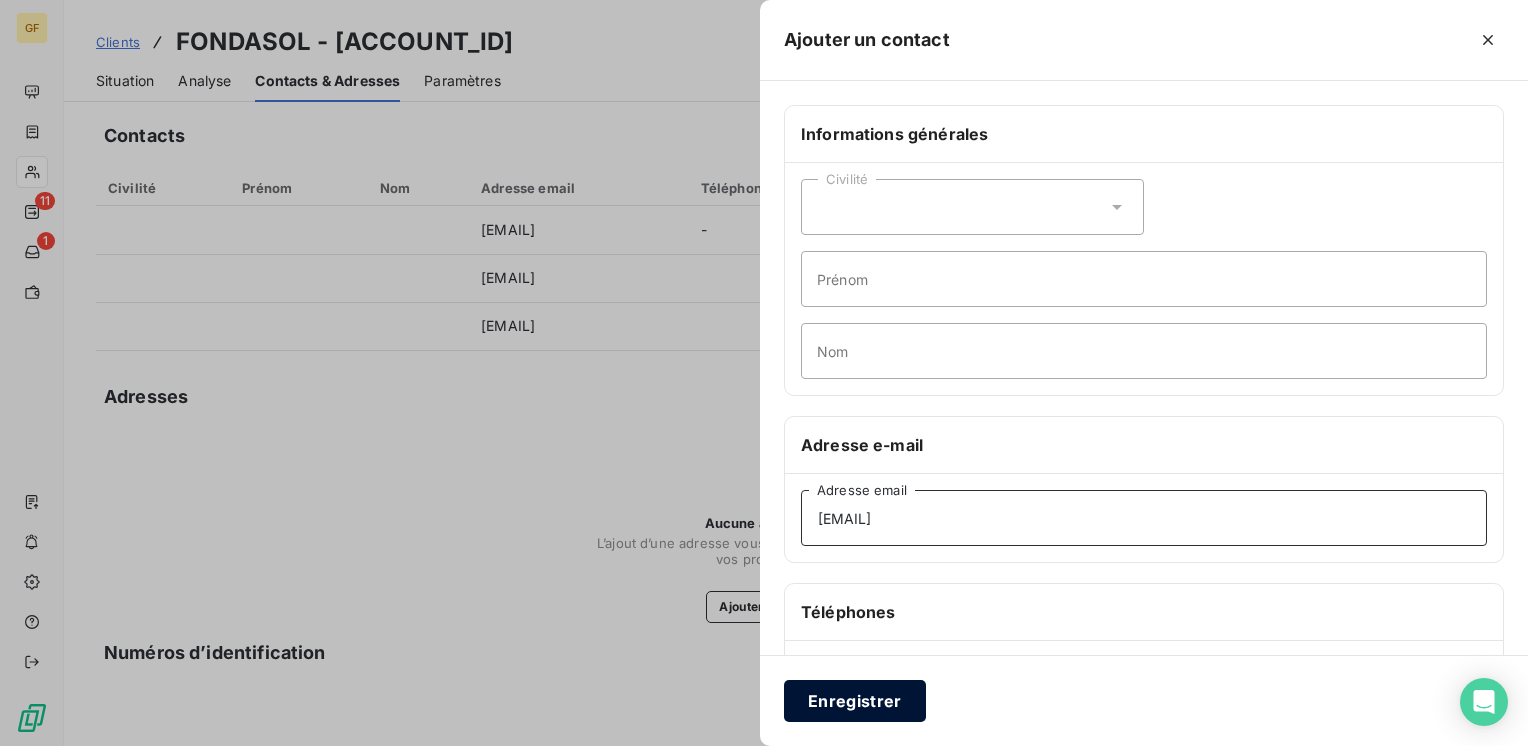 type on "[EMAIL]" 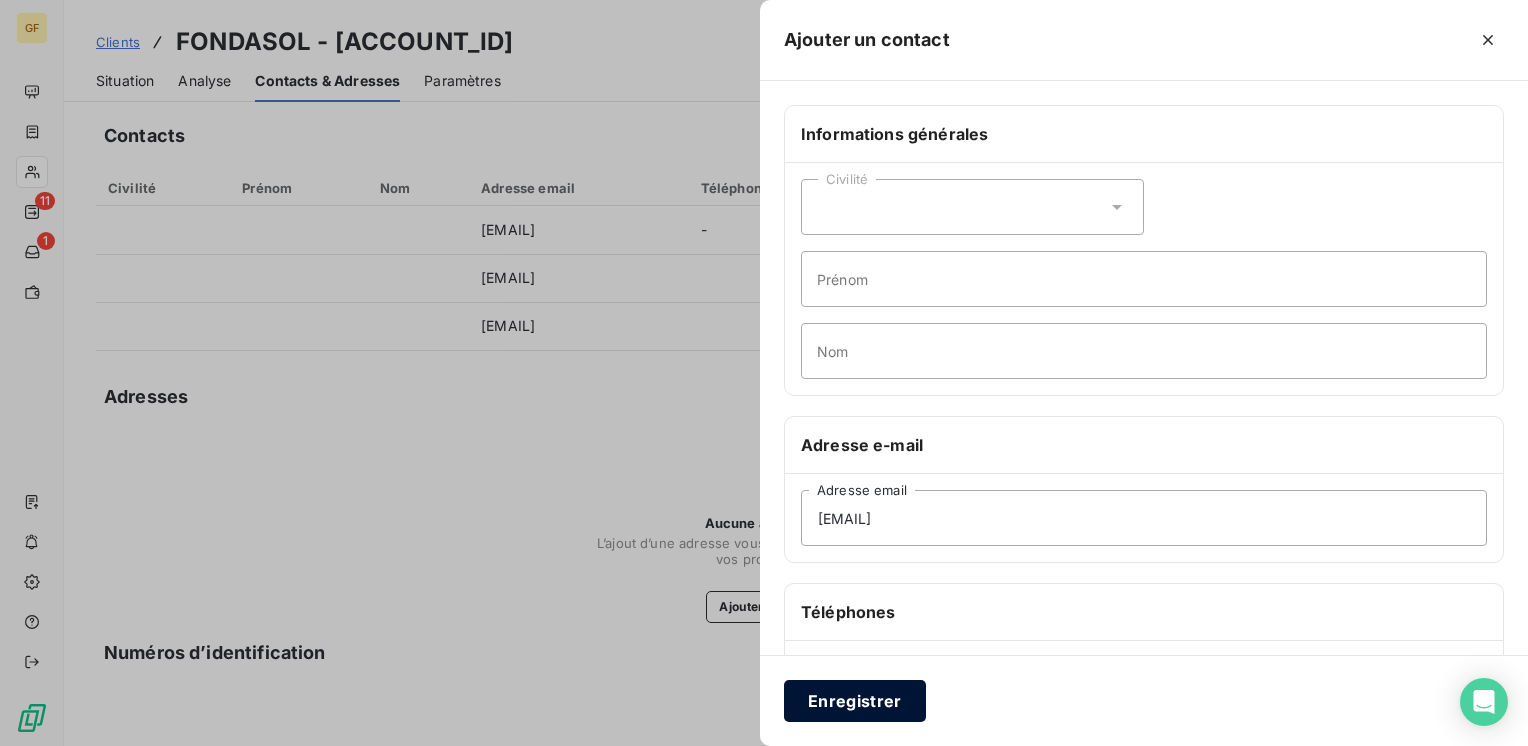 click on "Enregistrer" at bounding box center (855, 701) 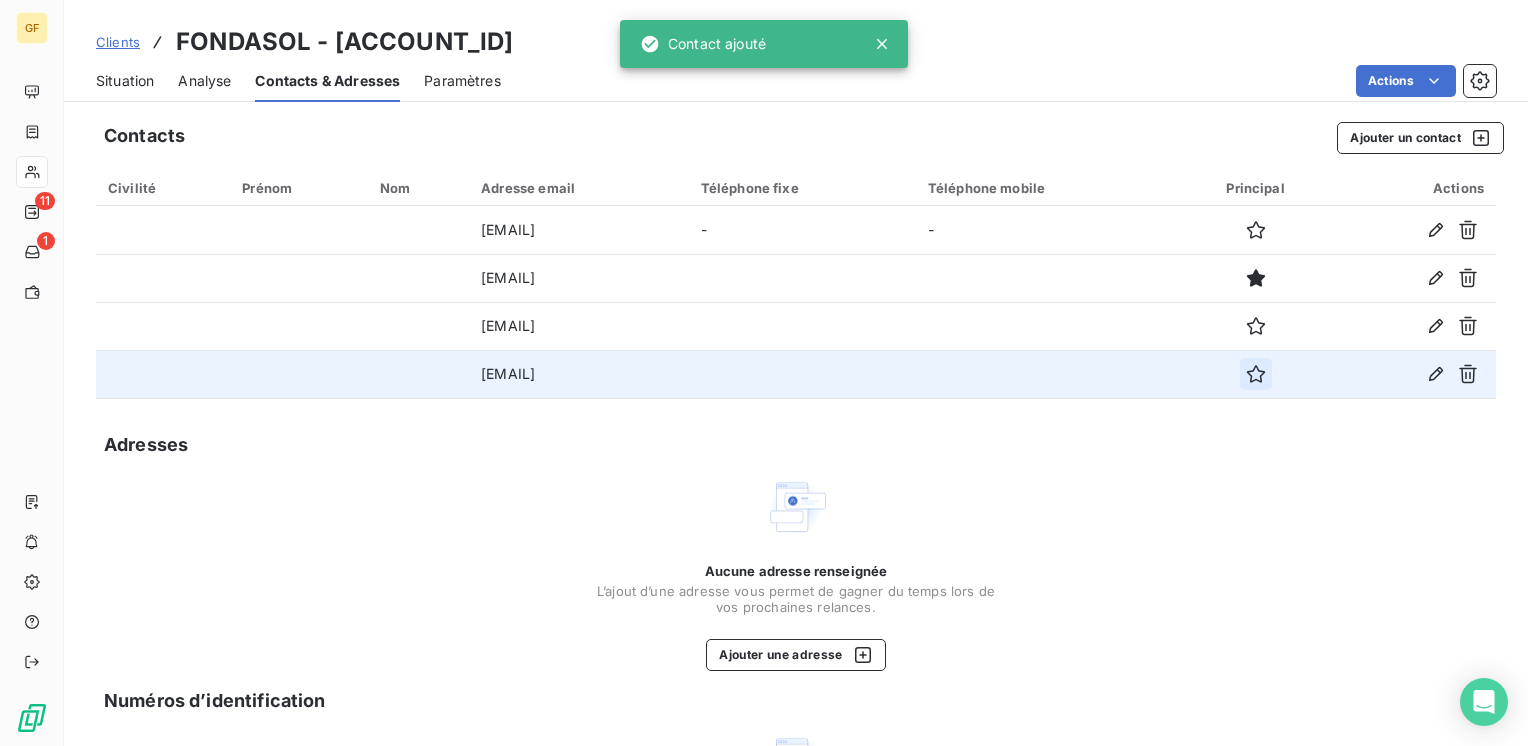 click 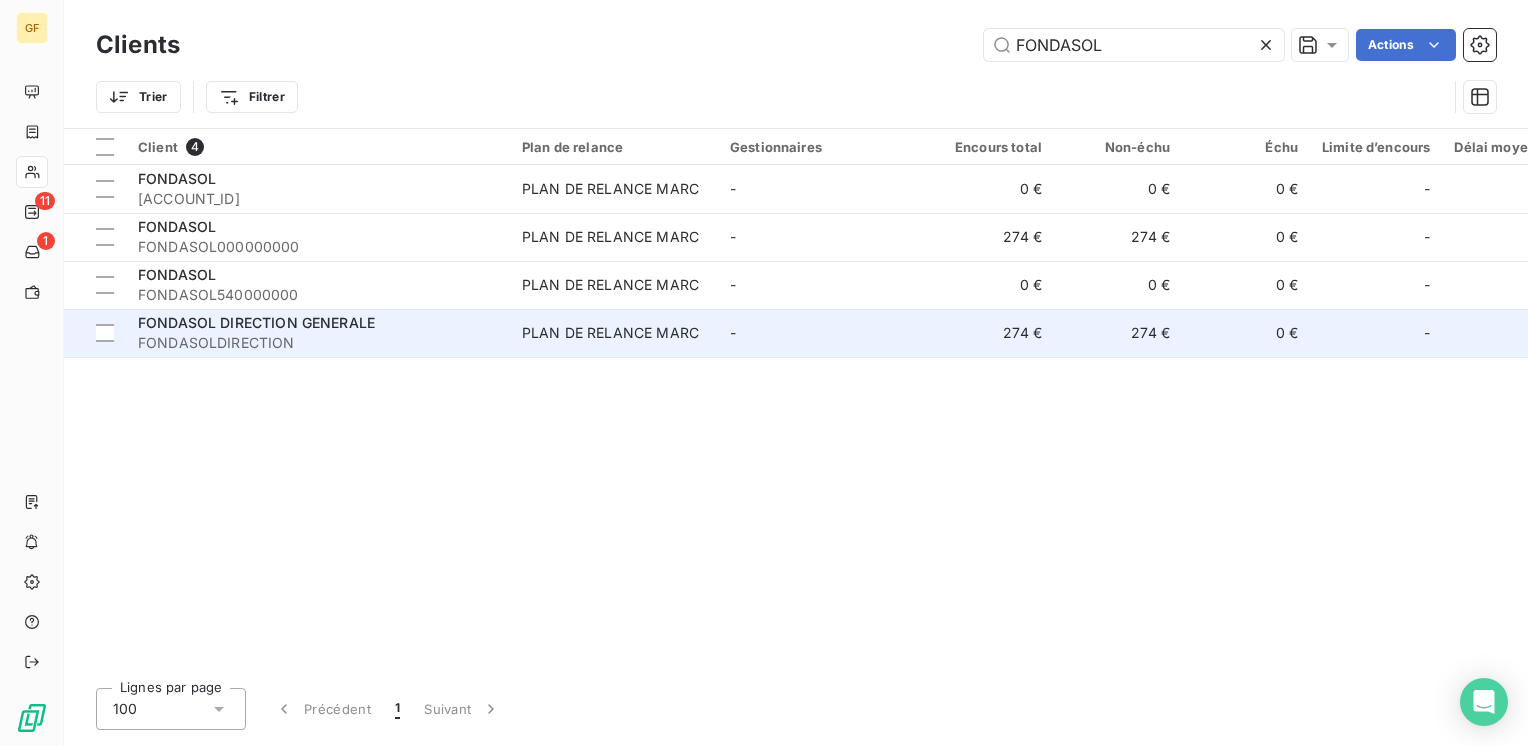 click on "PLAN DE RELANCE MARC" at bounding box center [610, 333] 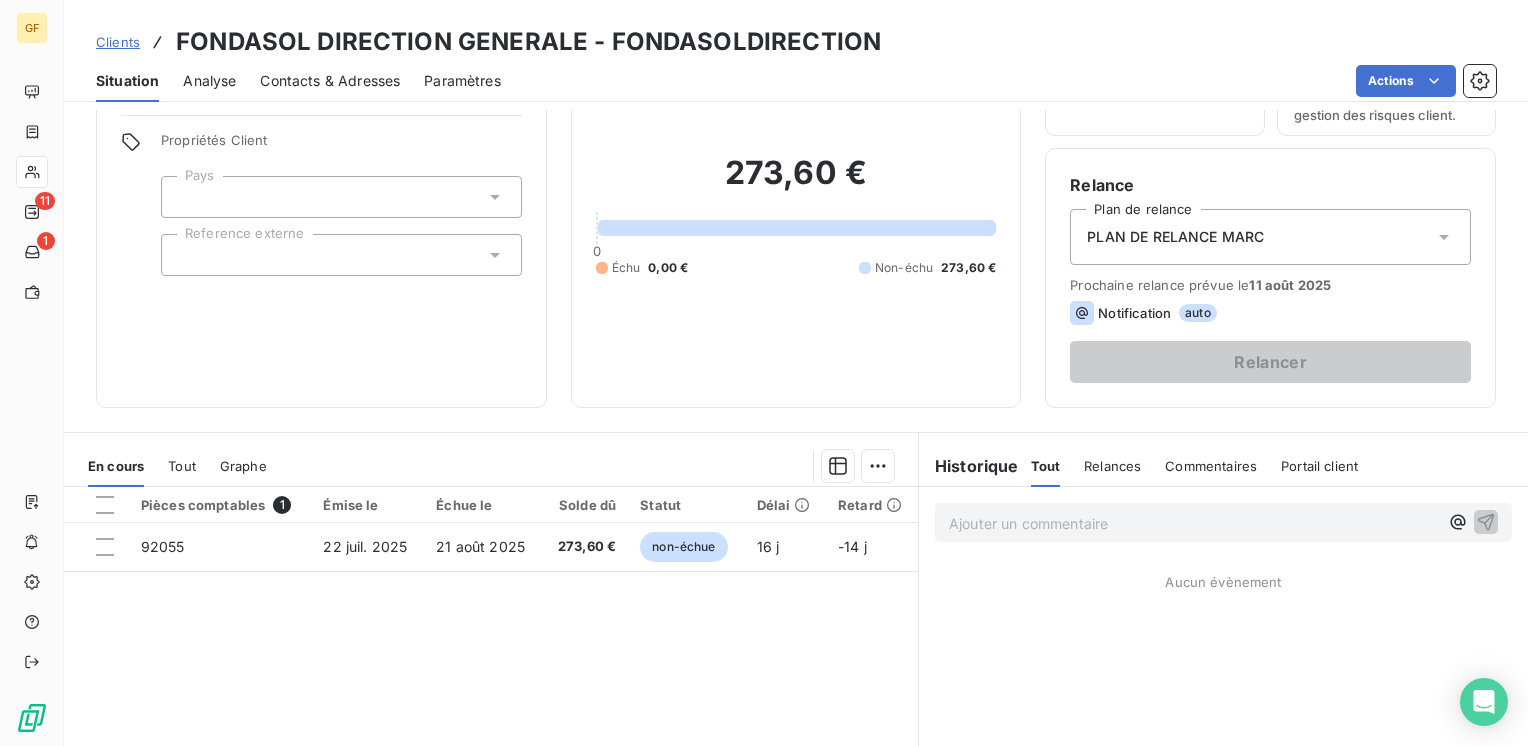 scroll, scrollTop: 0, scrollLeft: 0, axis: both 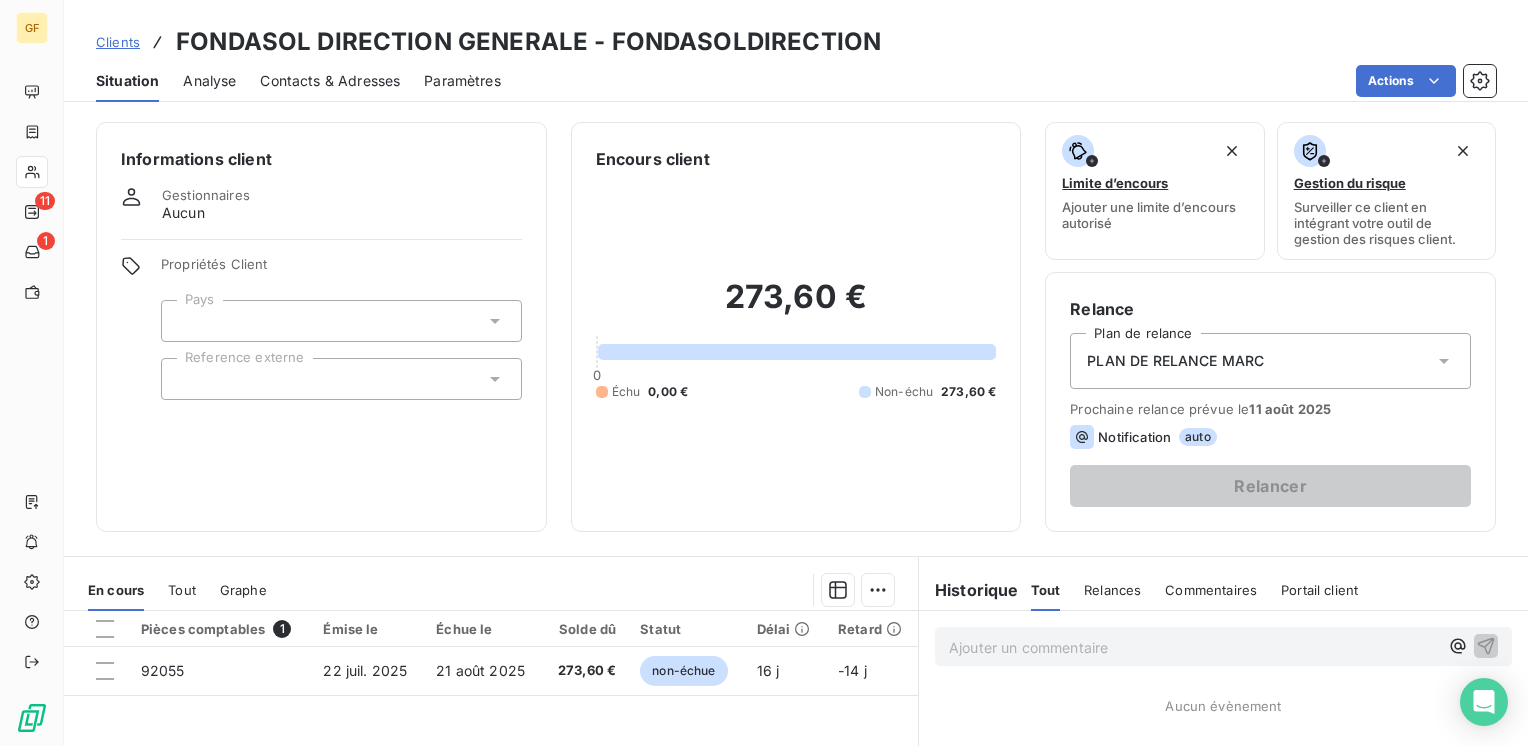 click on "Contacts & Adresses" at bounding box center (330, 81) 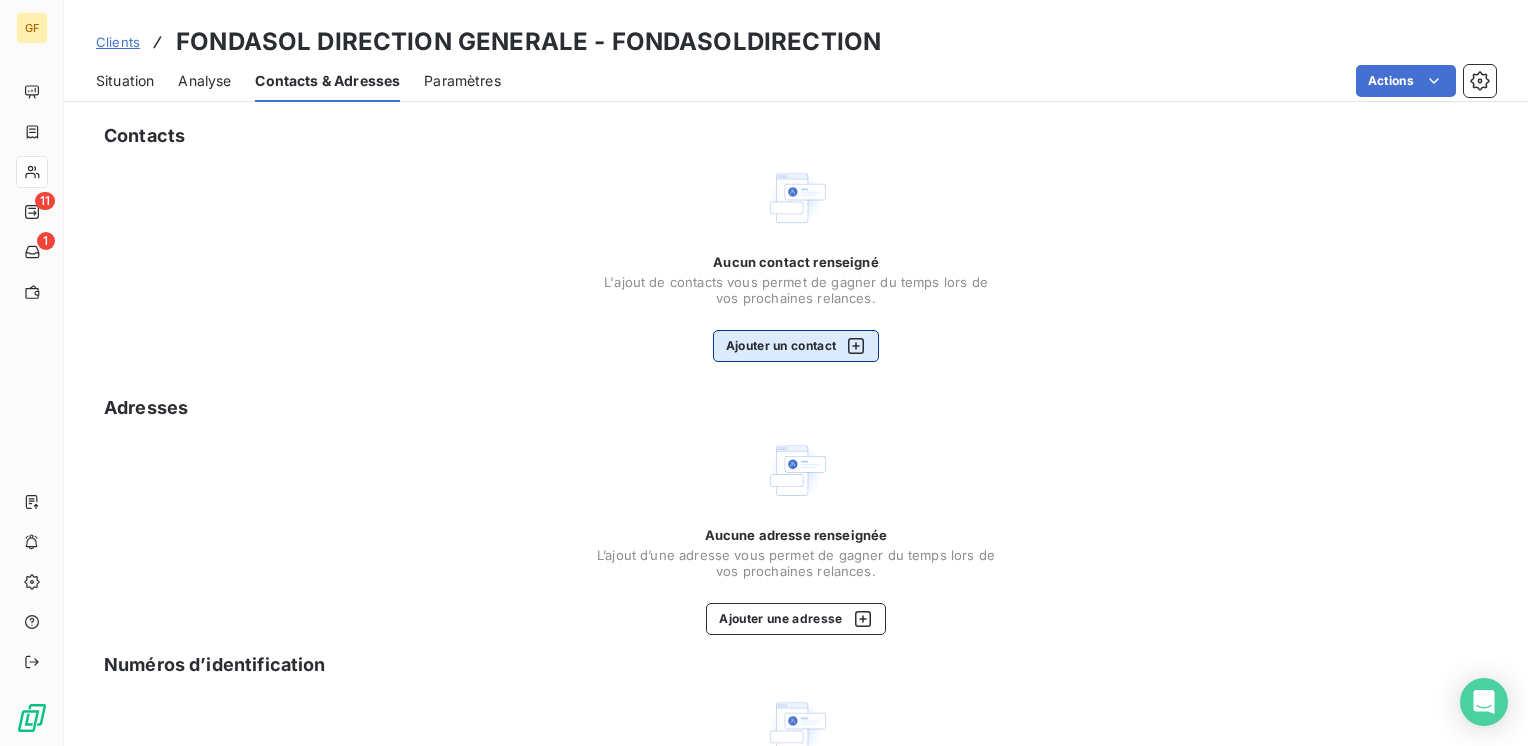 click on "Ajouter un contact" at bounding box center (796, 346) 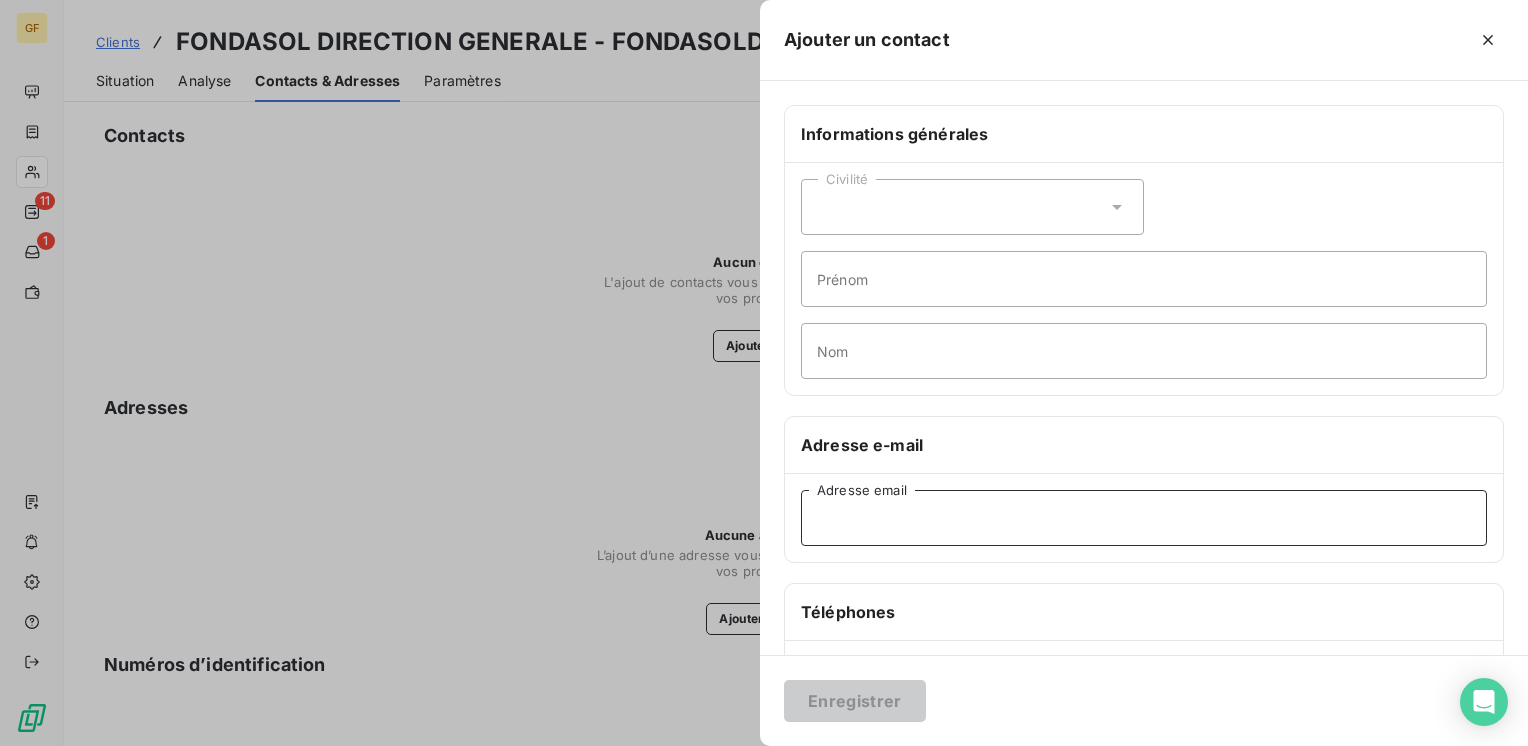 click on "Adresse email" at bounding box center (1144, 518) 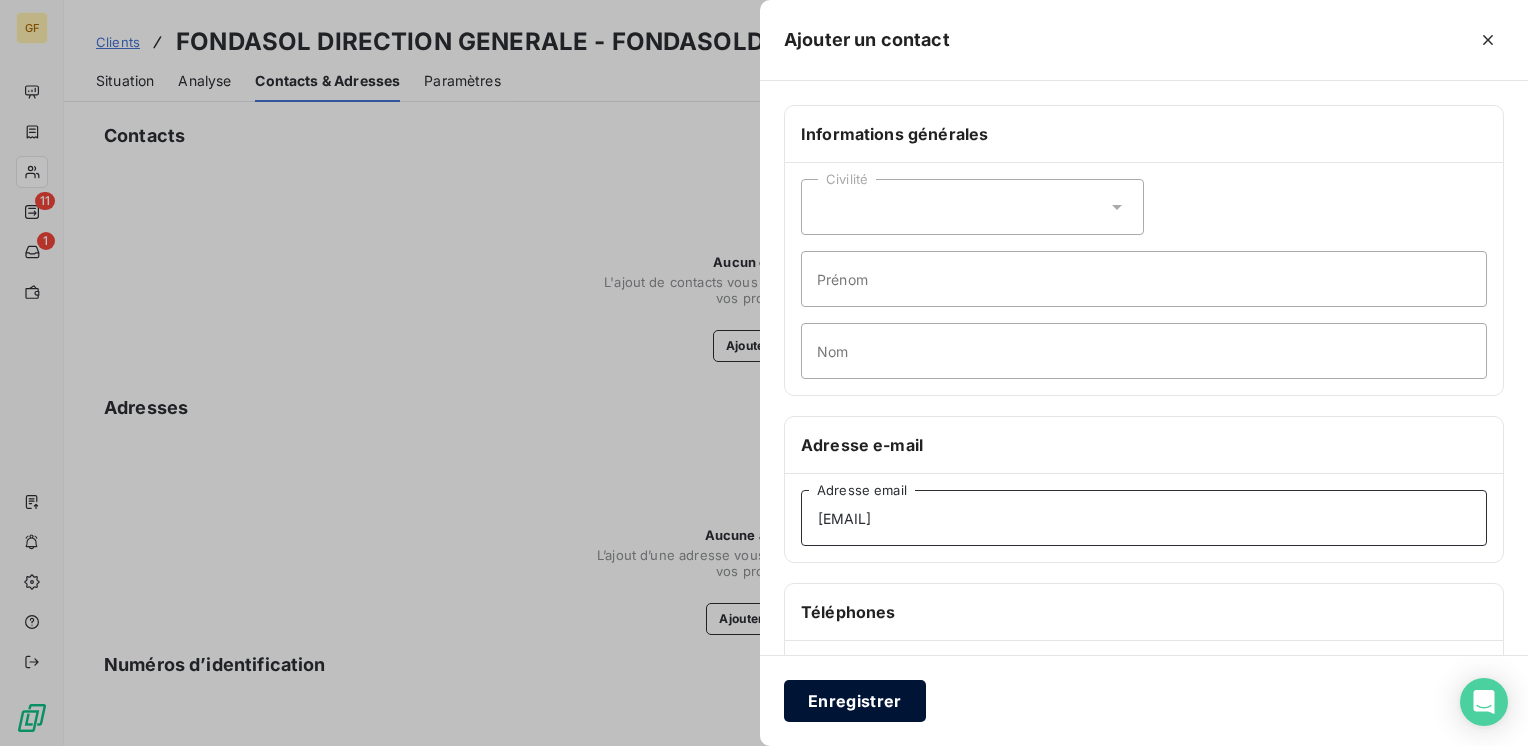 type on "[EMAIL]" 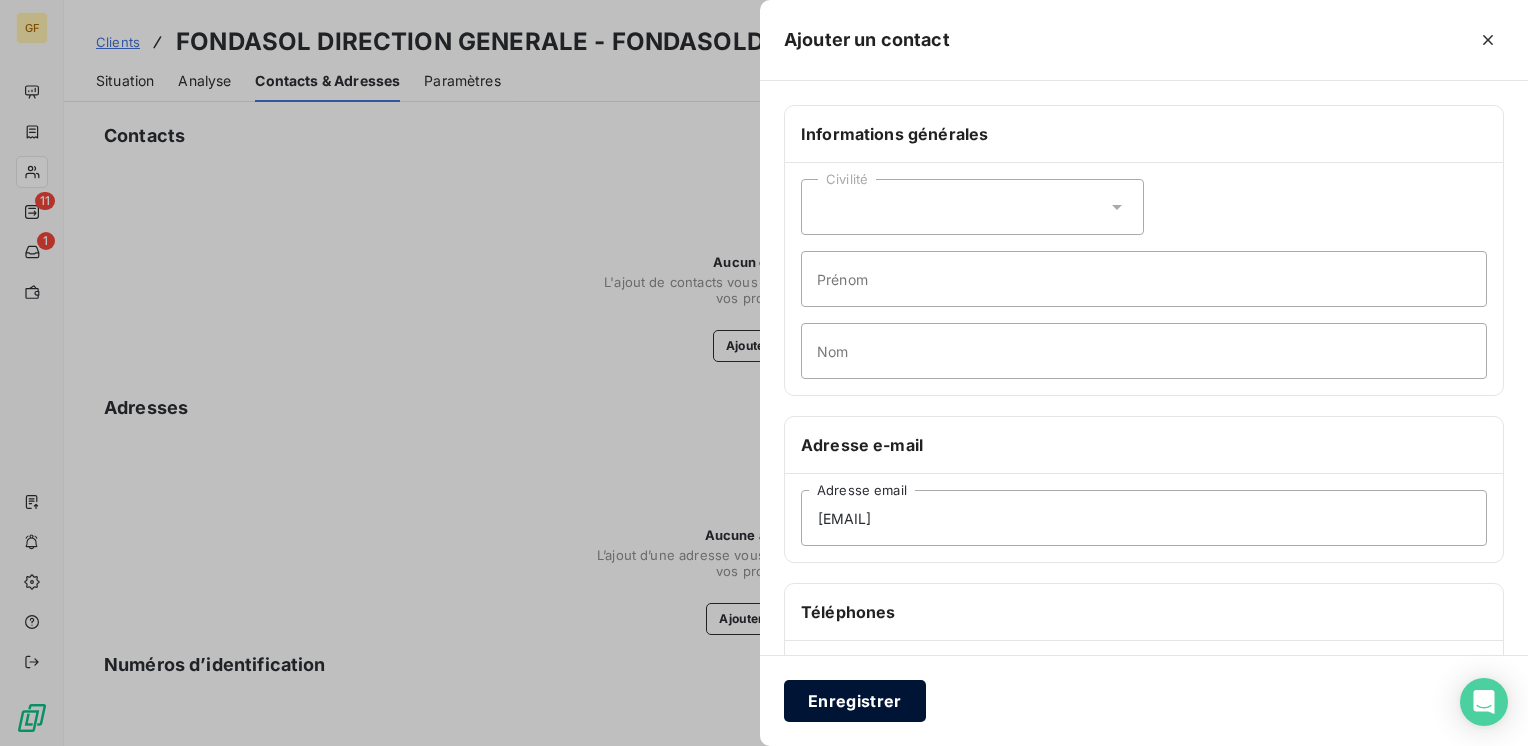 click on "Enregistrer" at bounding box center [855, 701] 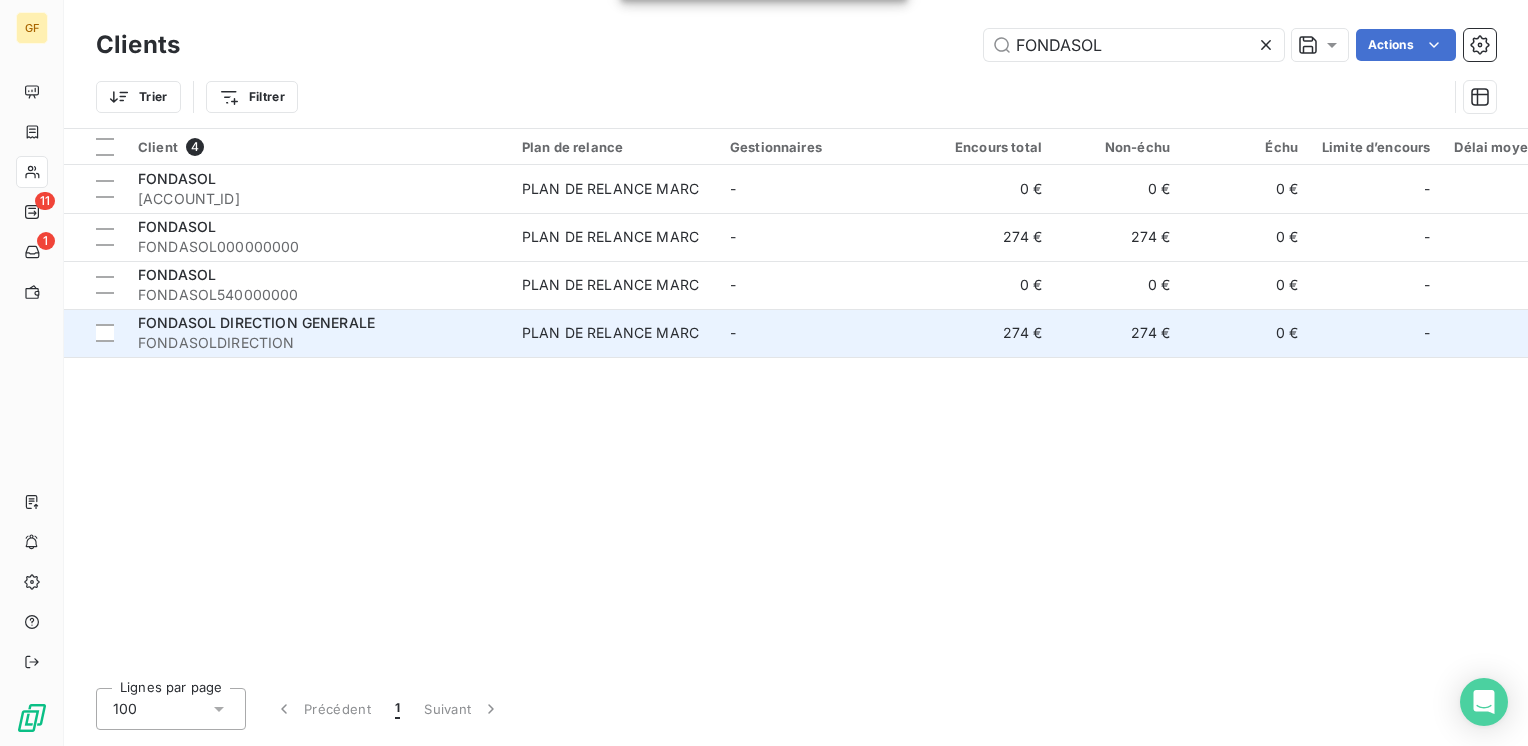 click on "PLAN DE RELANCE MARC" at bounding box center (614, 333) 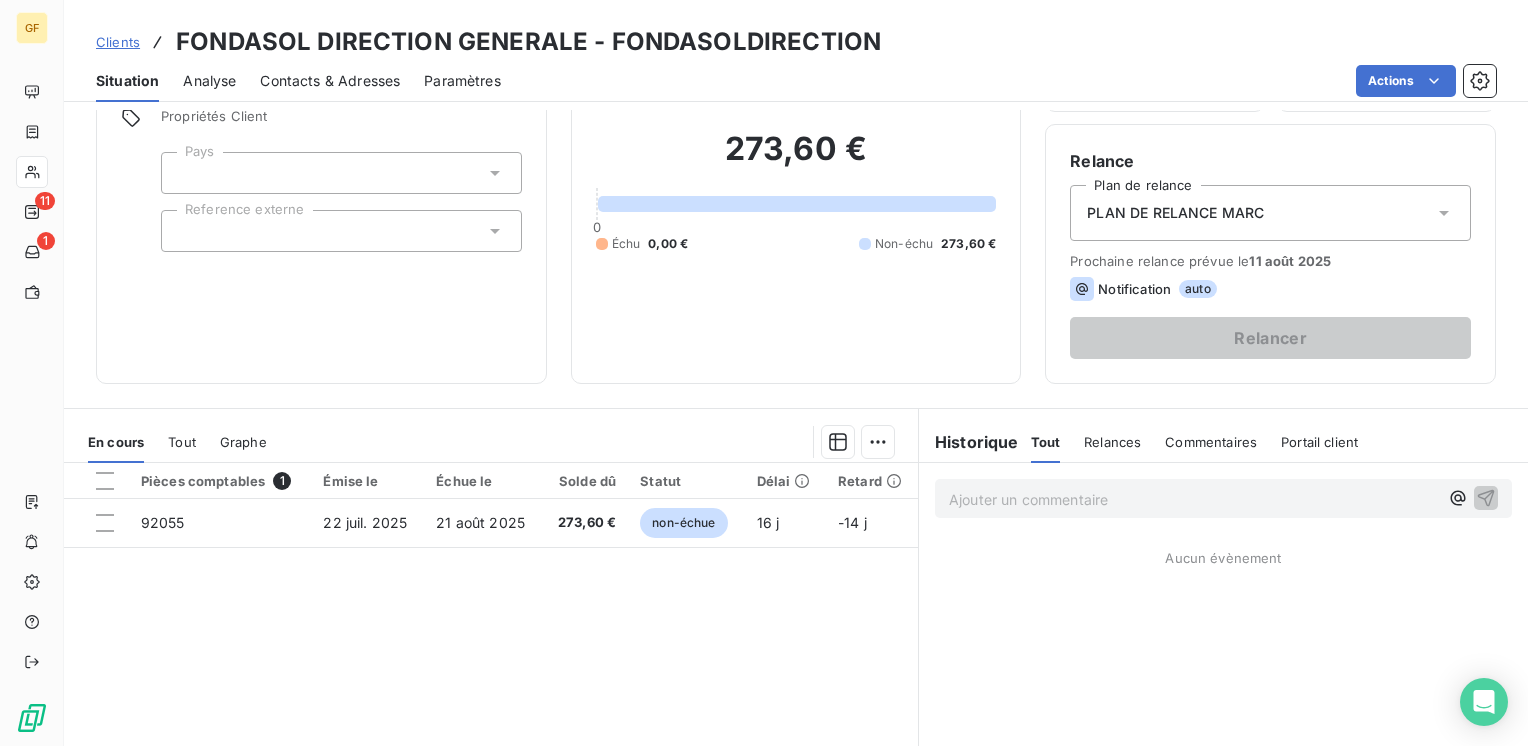 scroll, scrollTop: 200, scrollLeft: 0, axis: vertical 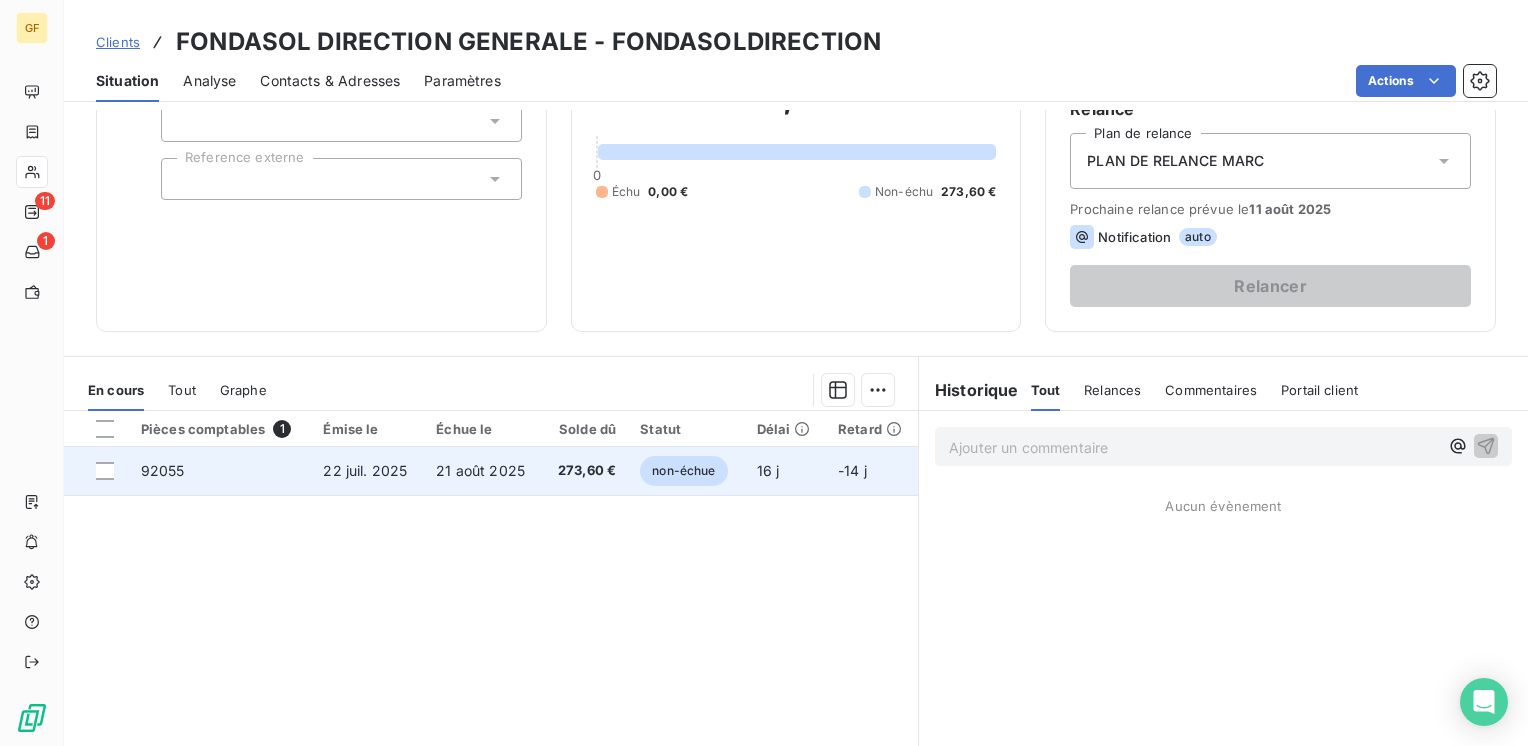 click on "21 août 2025" at bounding box center (483, 471) 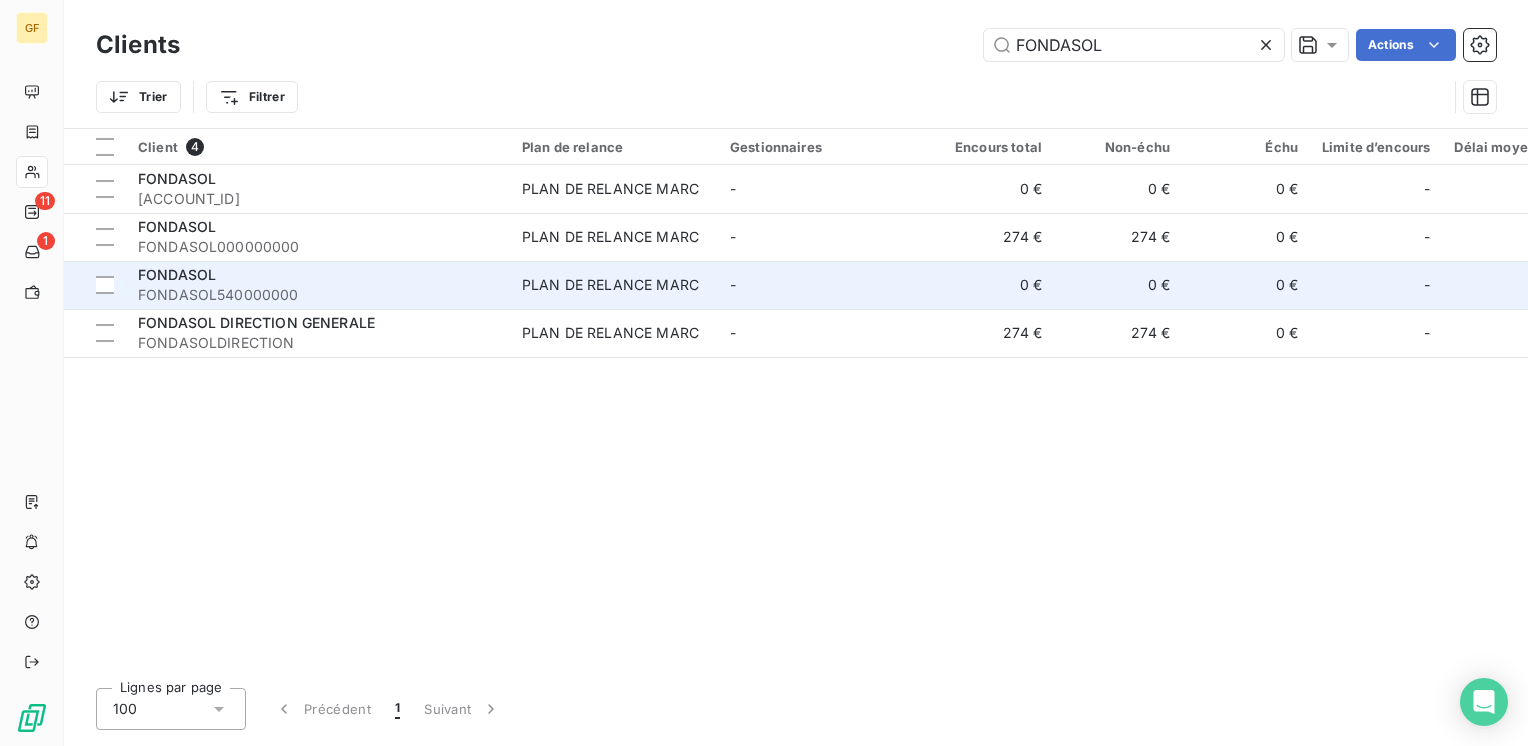 click on "FONDASOL" at bounding box center [318, 275] 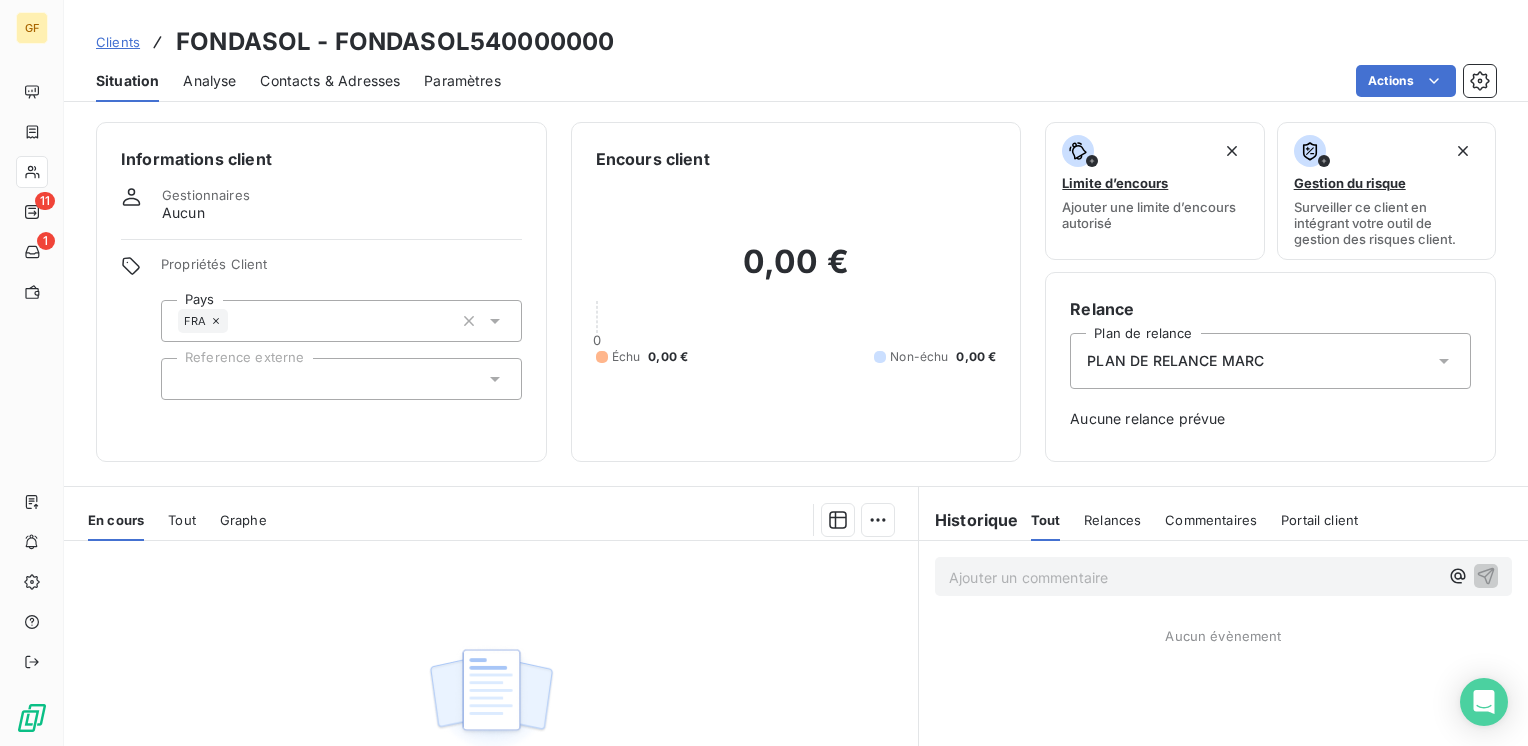 click on "Contacts & Adresses" at bounding box center [330, 81] 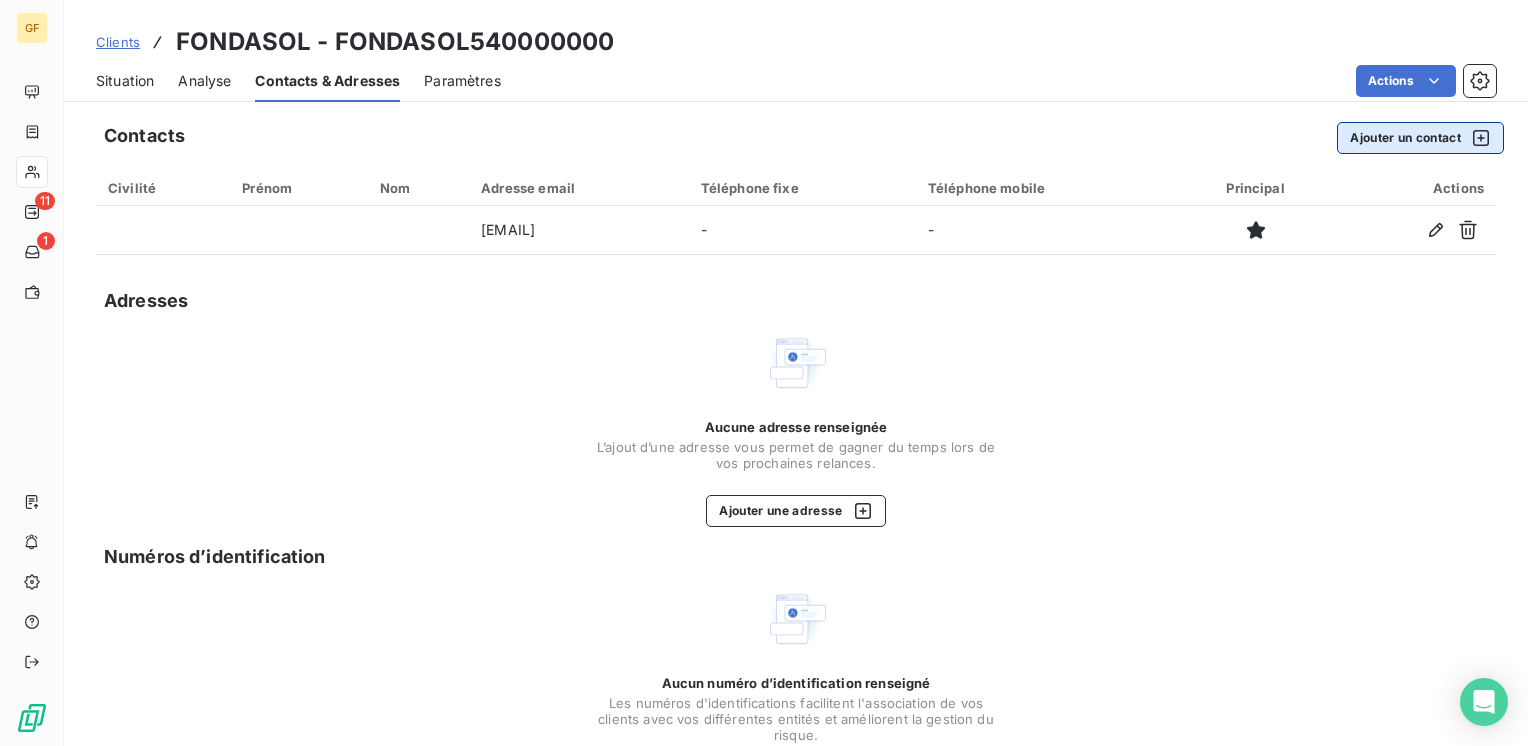 click on "Ajouter un contact" at bounding box center [1420, 138] 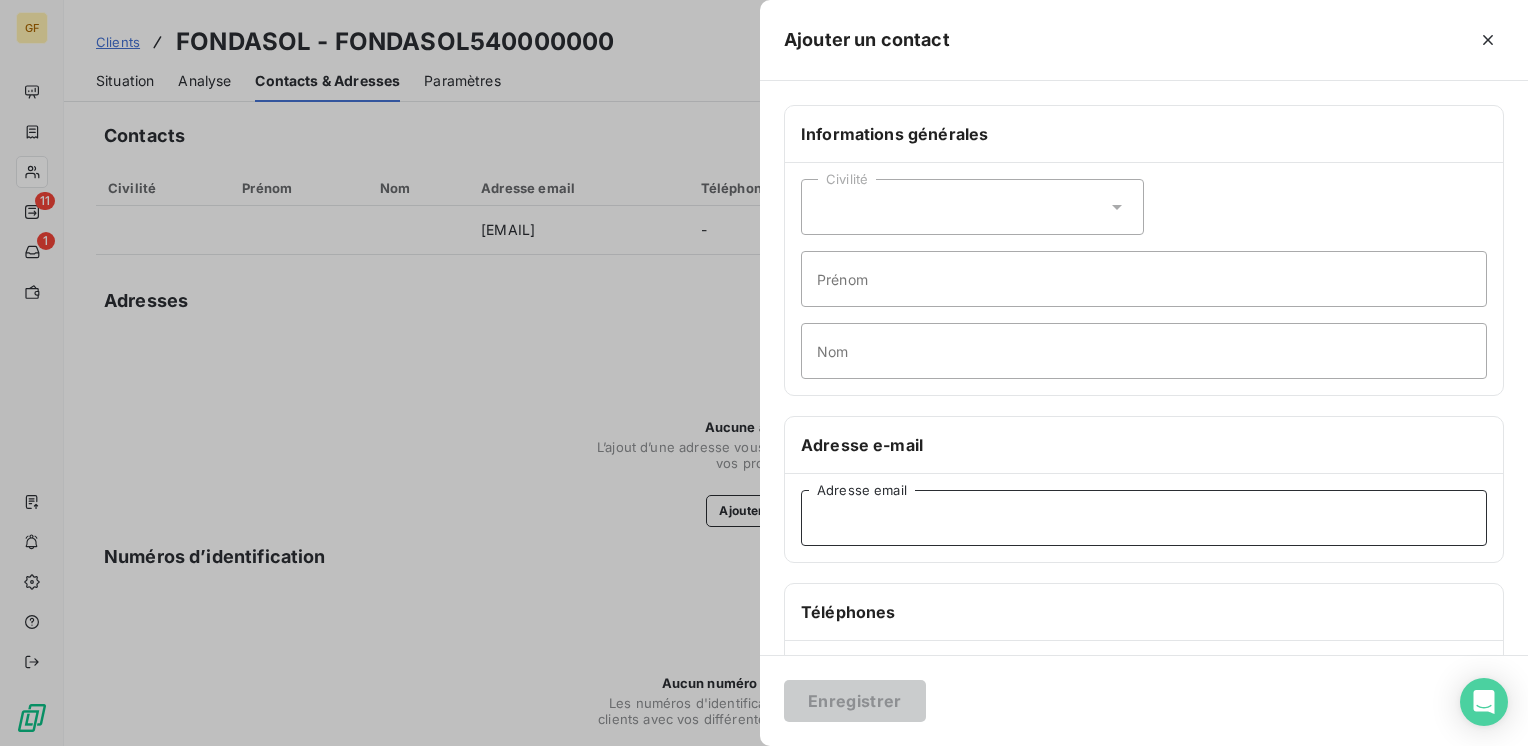 click on "Adresse email" at bounding box center (1144, 518) 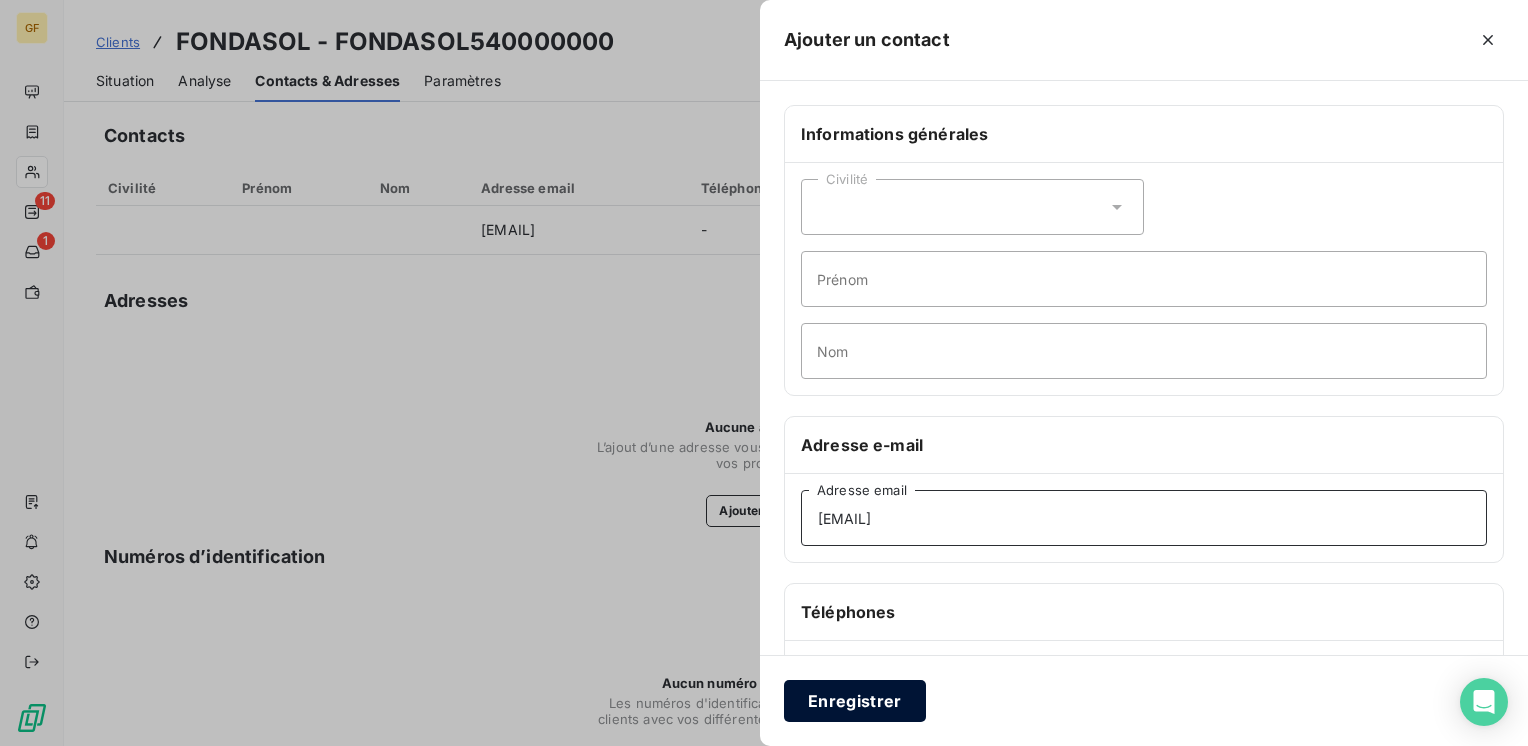 type on "[EMAIL]" 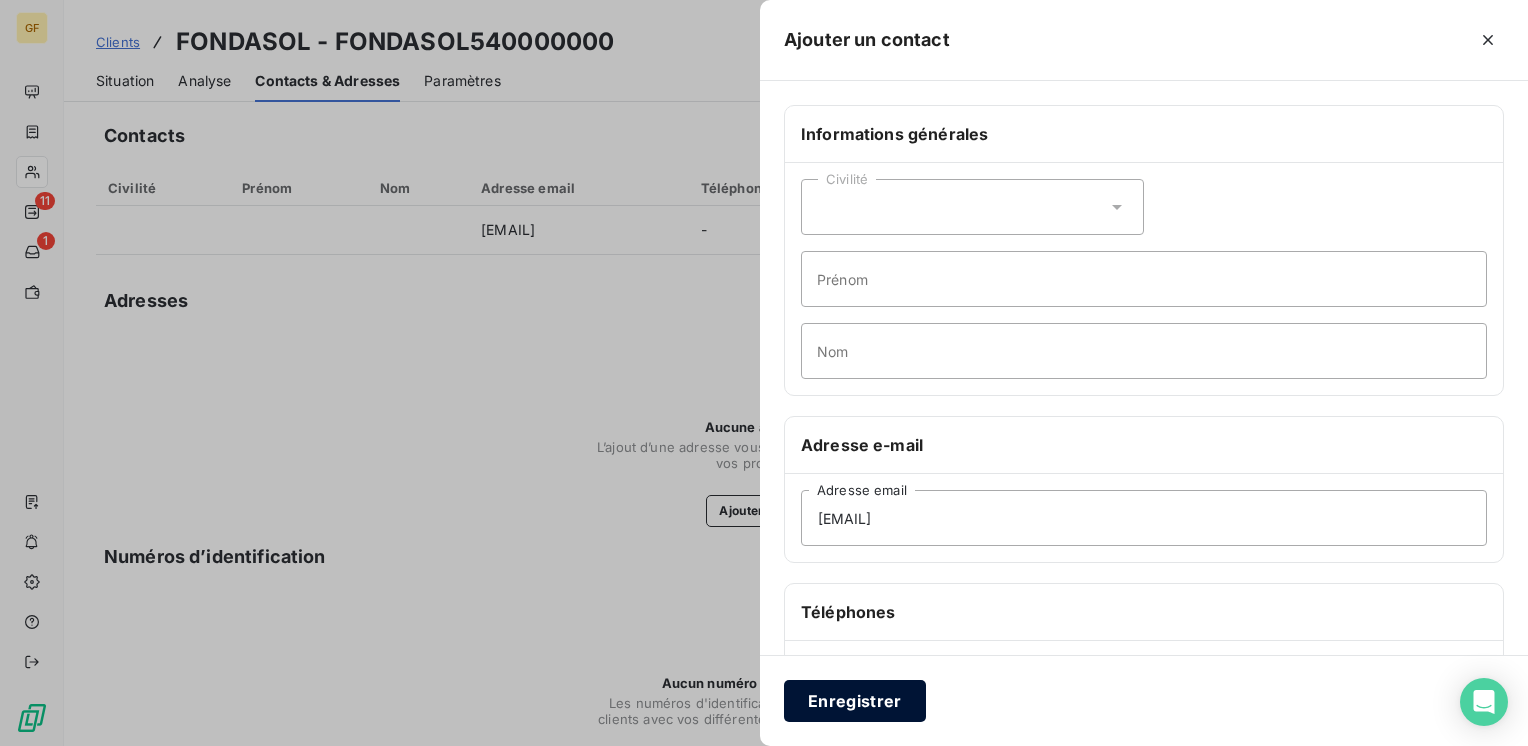 click on "Enregistrer" at bounding box center [855, 701] 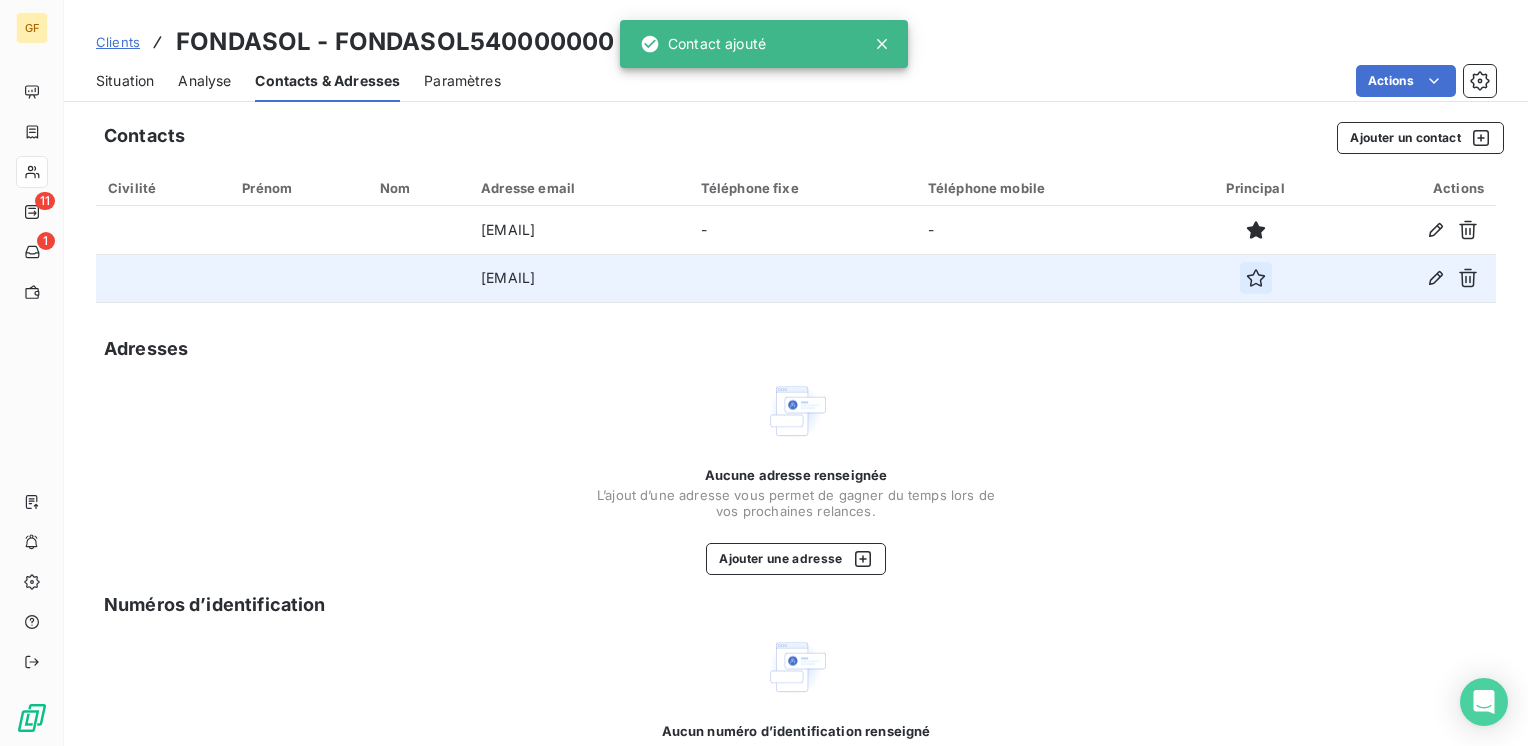 click 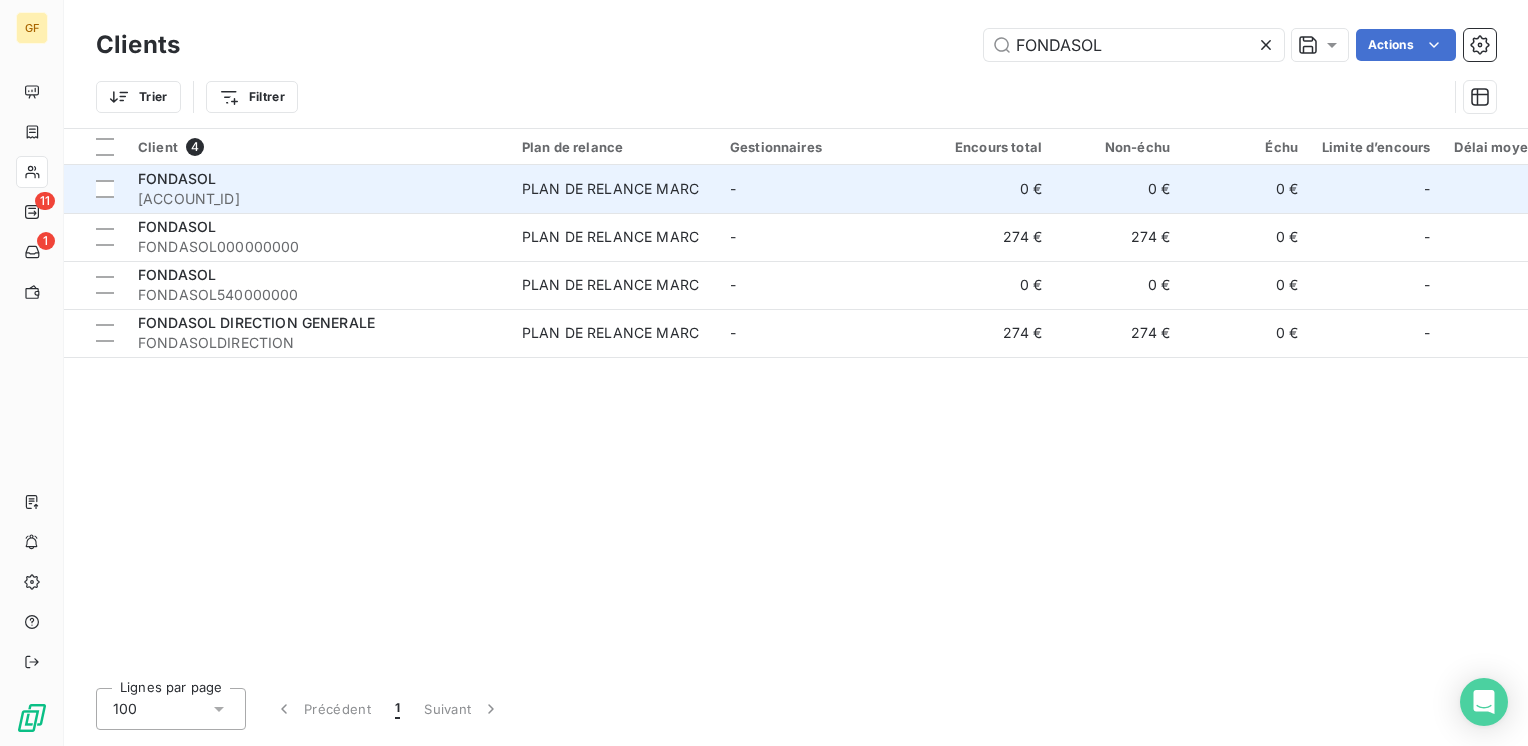 click on "-" at bounding box center [822, 189] 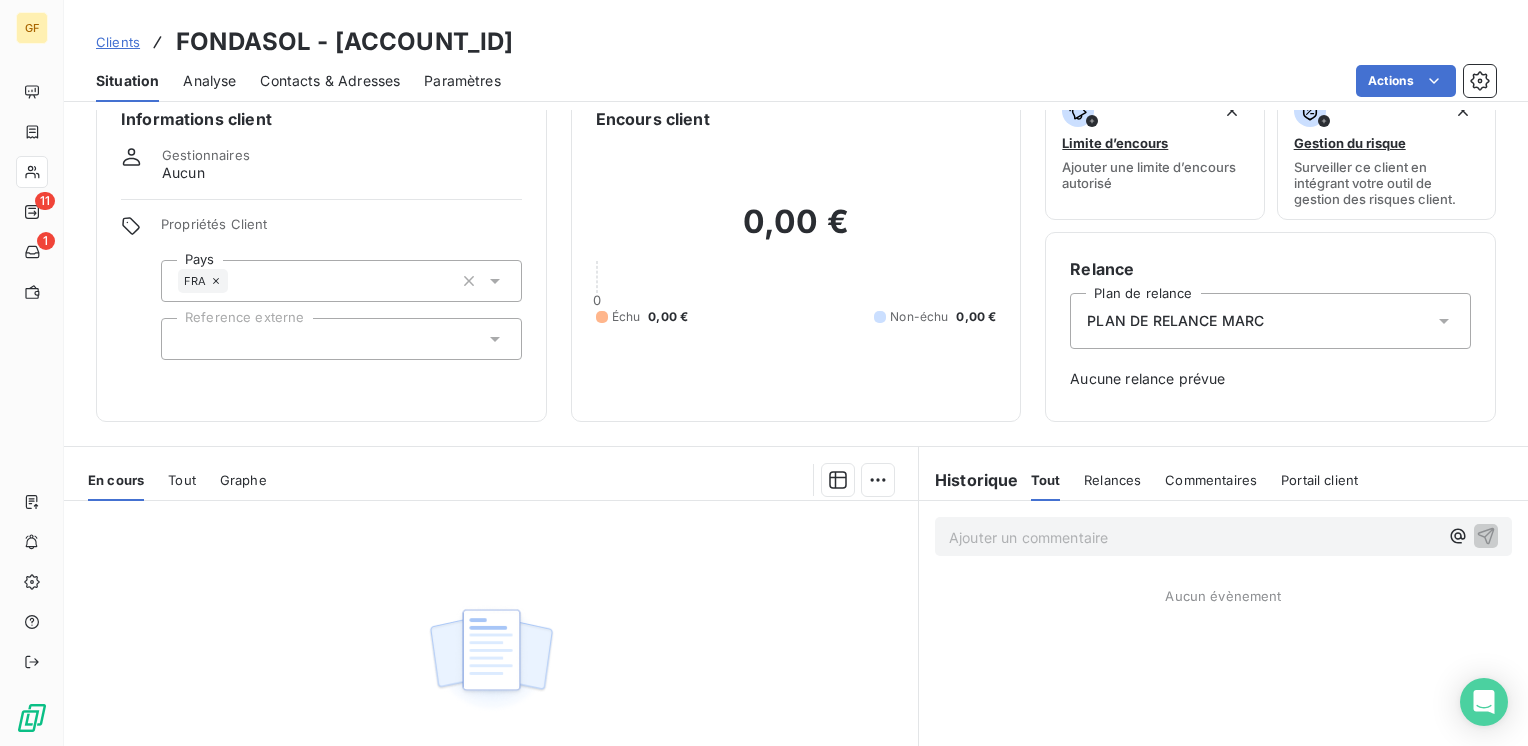 scroll, scrollTop: 0, scrollLeft: 0, axis: both 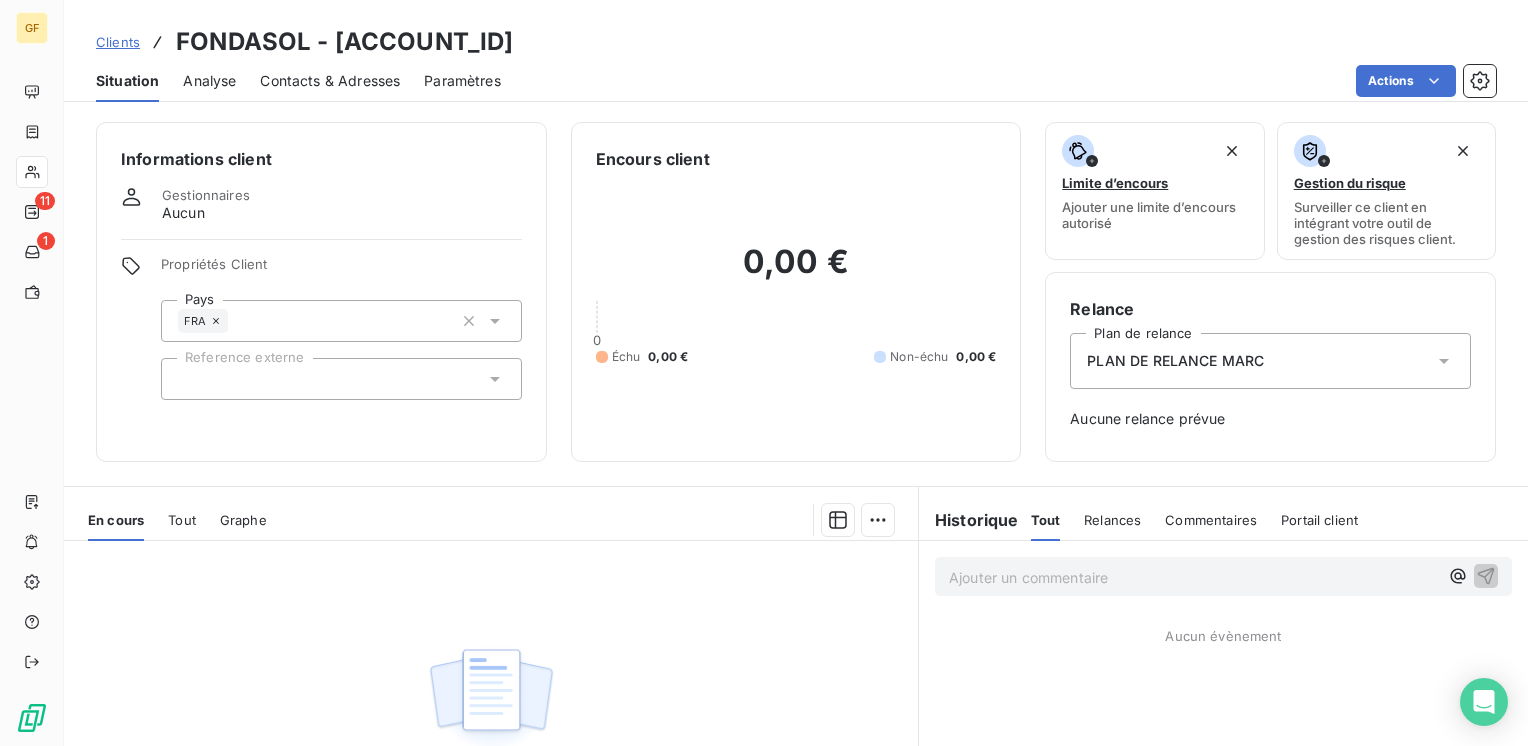click on "Contacts & Adresses" at bounding box center [330, 81] 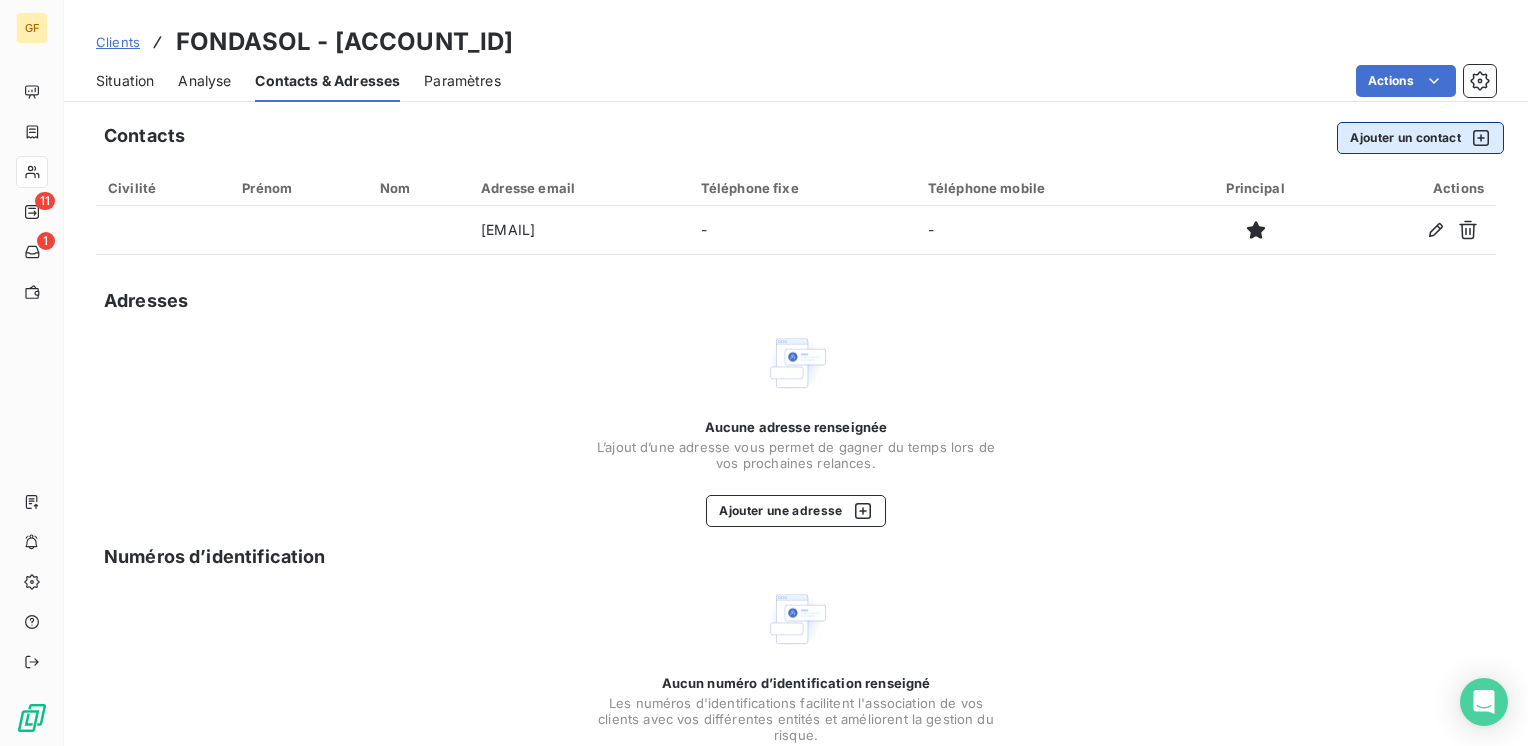 click on "Ajouter un contact" at bounding box center [1420, 138] 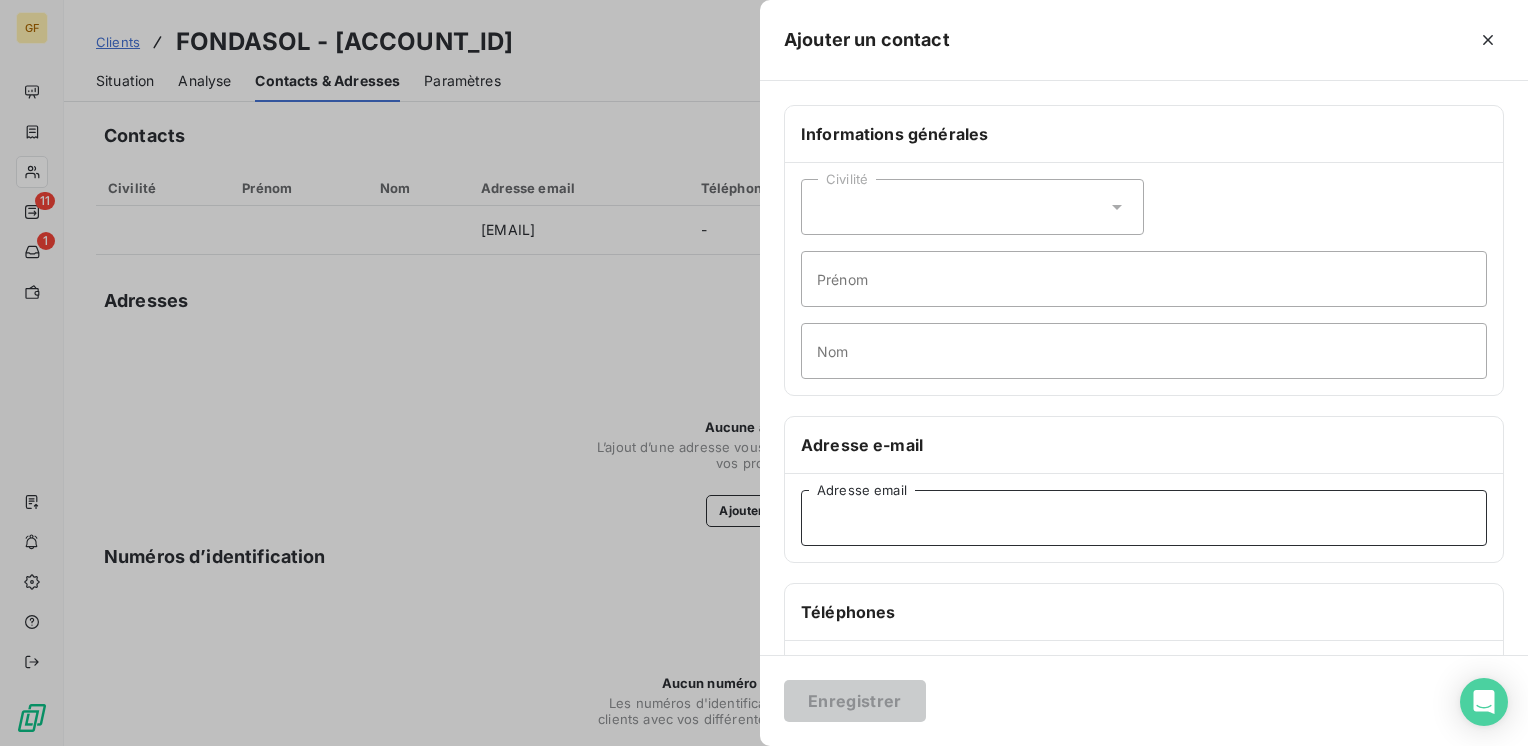click on "Adresse email" at bounding box center [1144, 518] 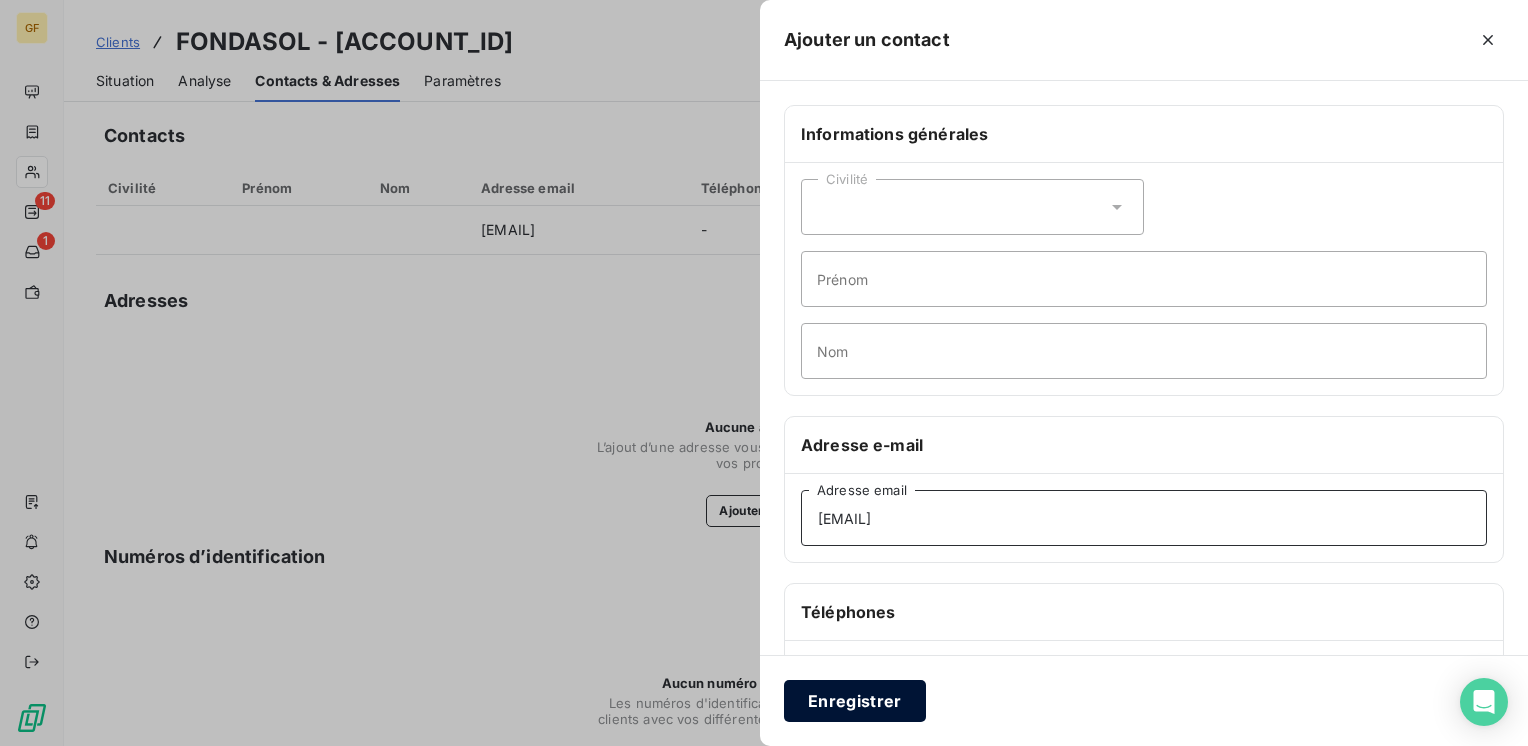 type on "[EMAIL]" 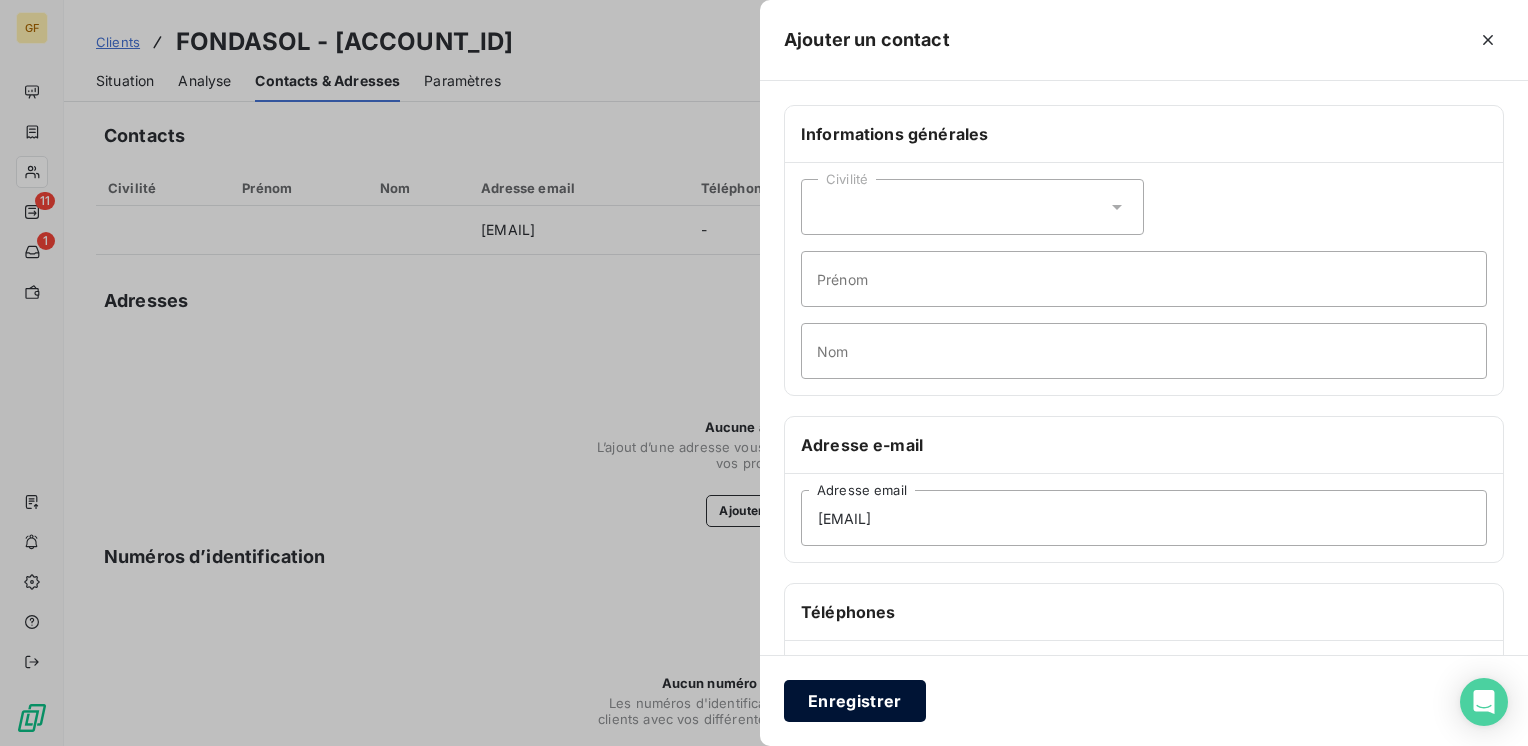 click on "Enregistrer" at bounding box center [855, 701] 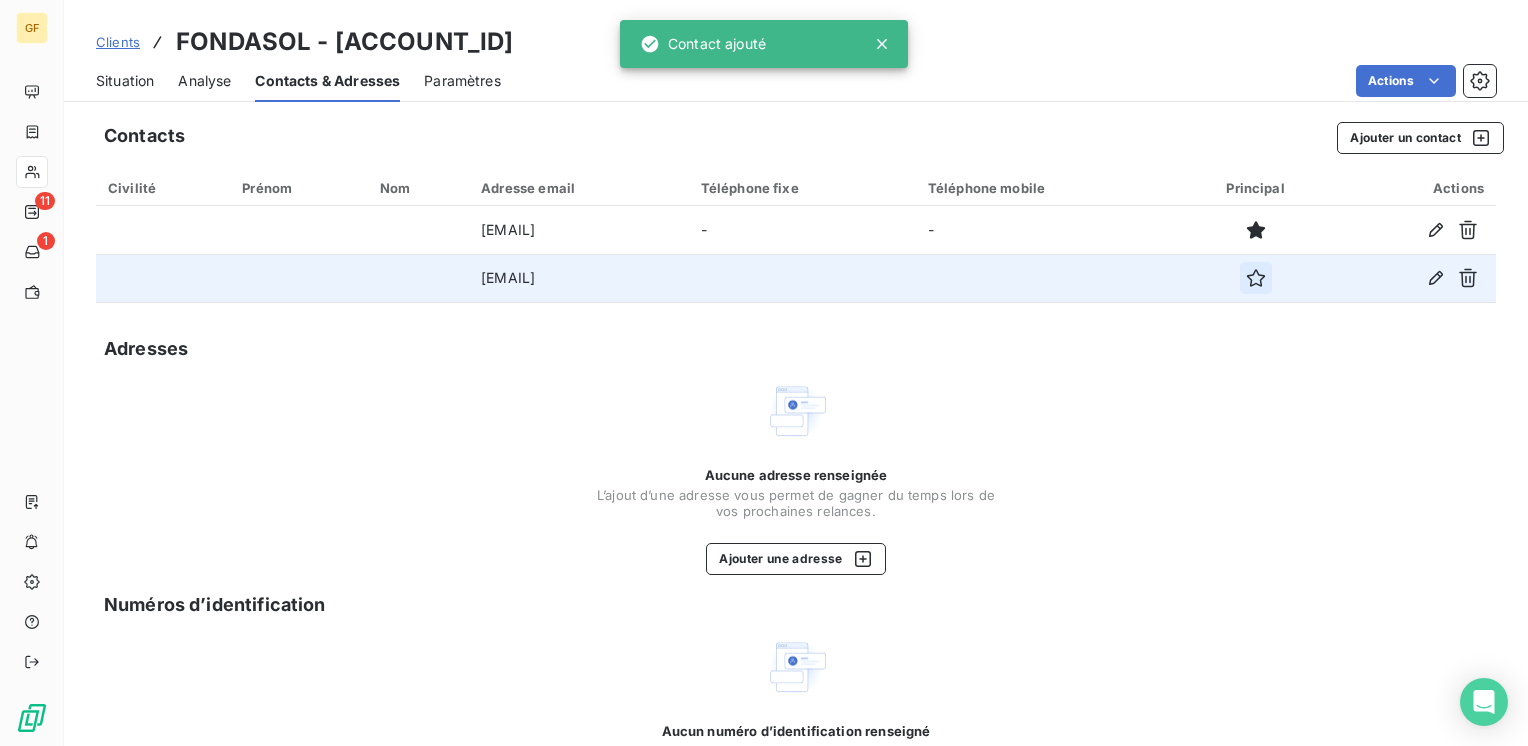 click at bounding box center [1256, 278] 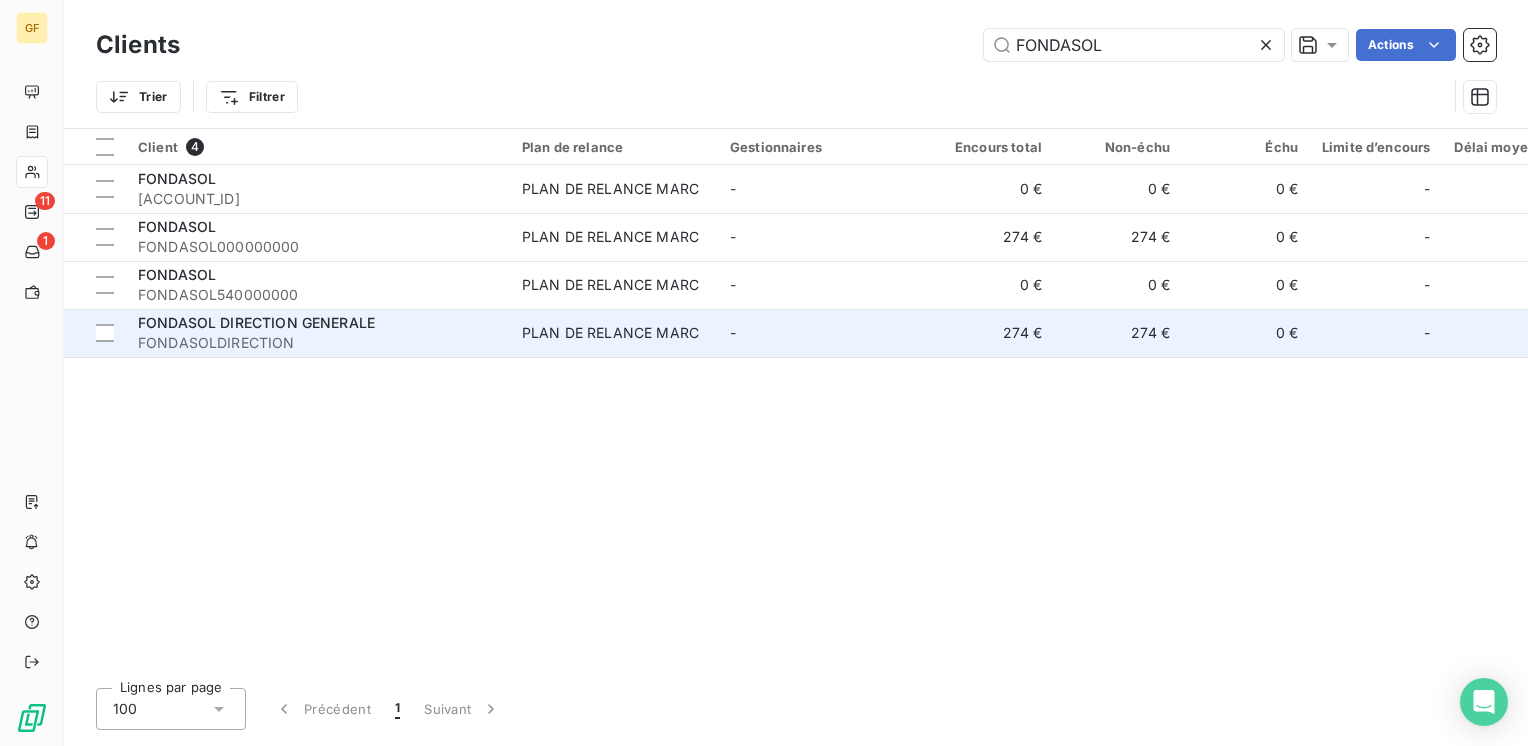 click on "FONDASOL DIRECTION GENERALE" at bounding box center (256, 322) 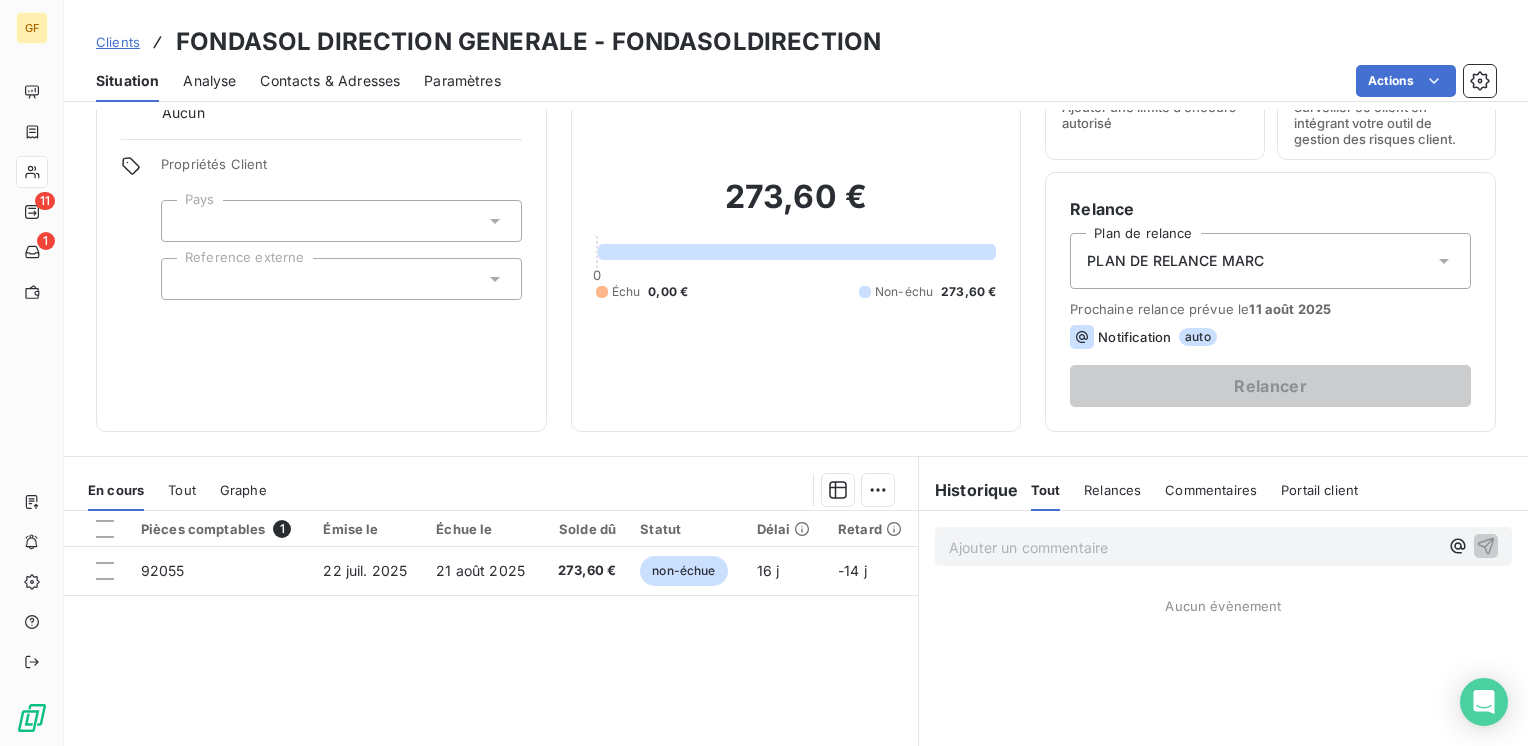 scroll, scrollTop: 0, scrollLeft: 0, axis: both 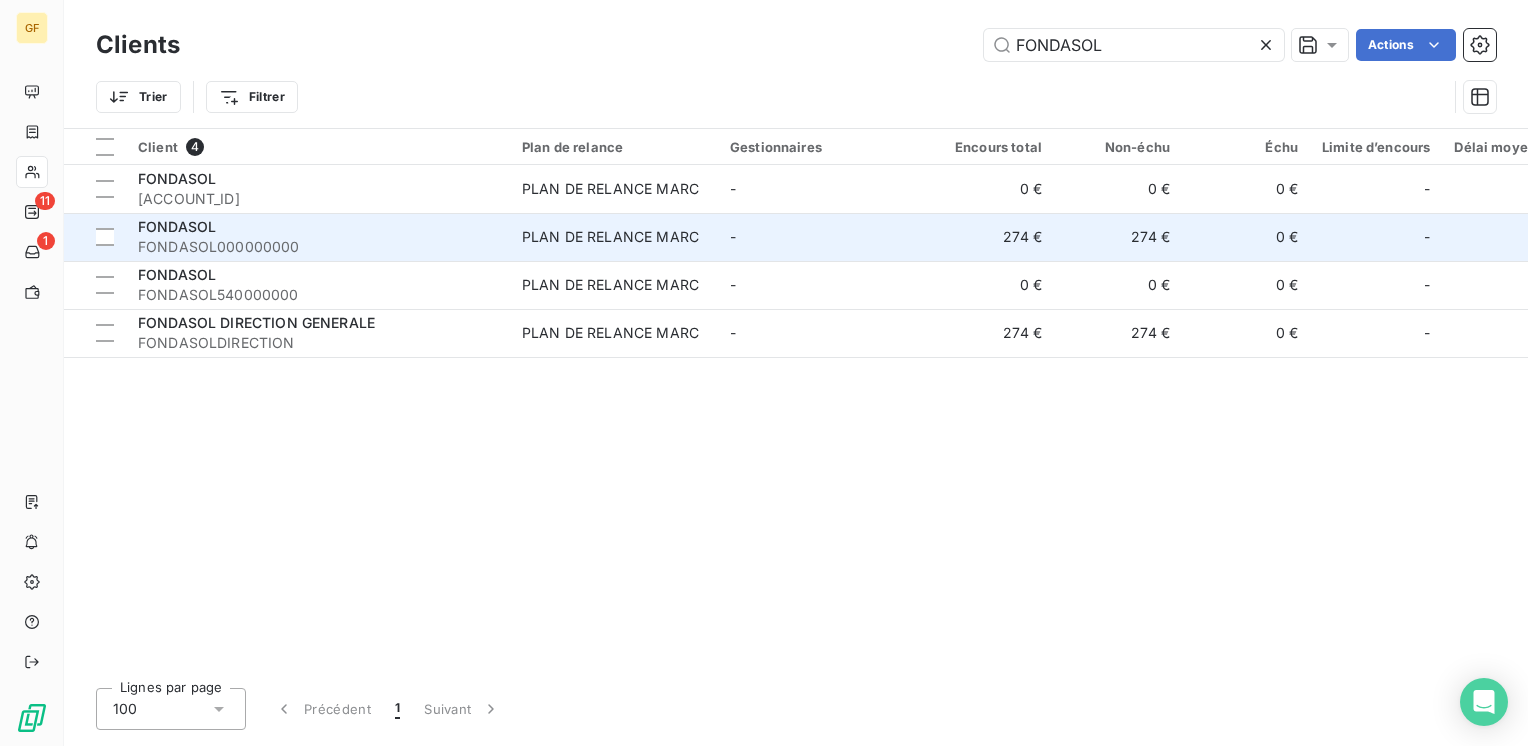 click on "FONDASOL000000000" at bounding box center [318, 247] 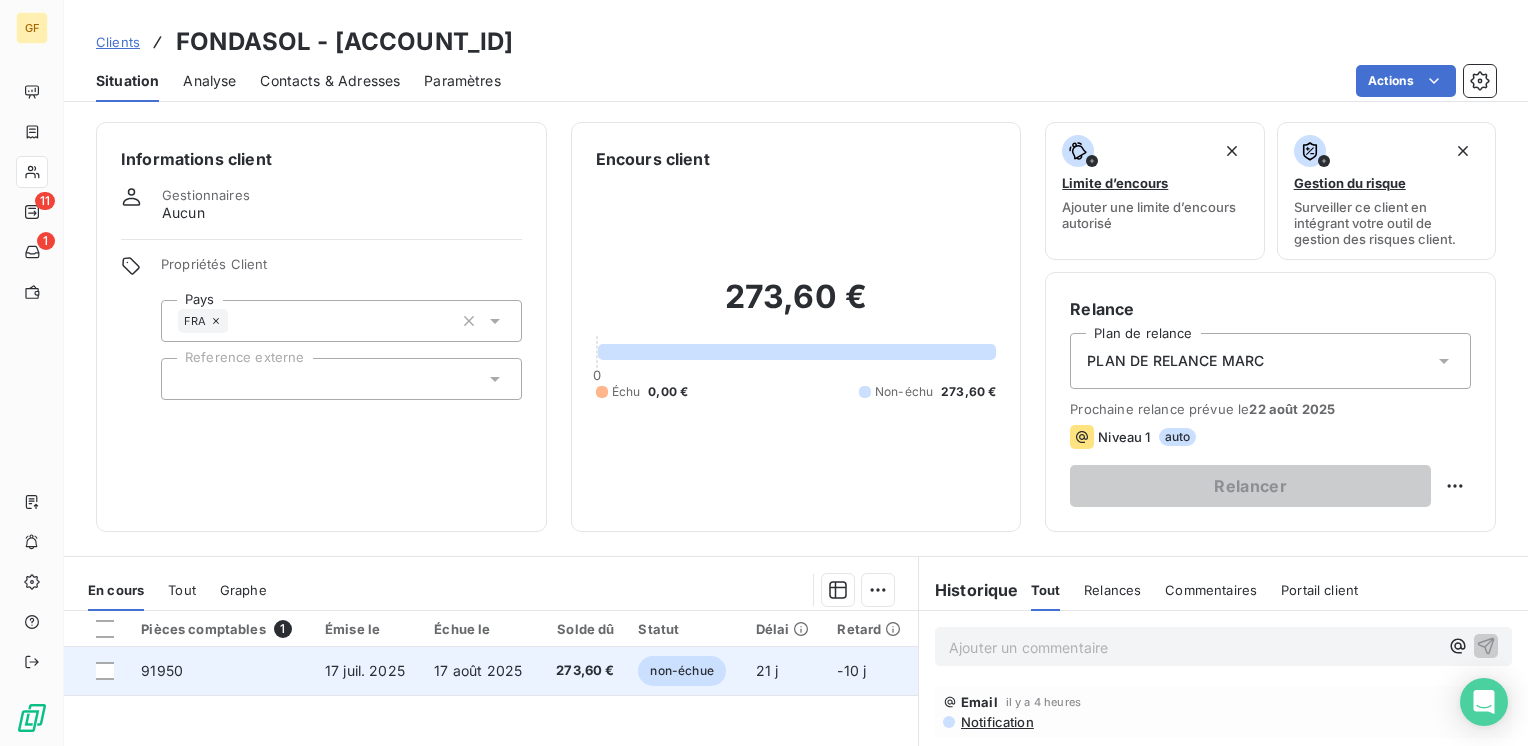 scroll, scrollTop: 0, scrollLeft: 0, axis: both 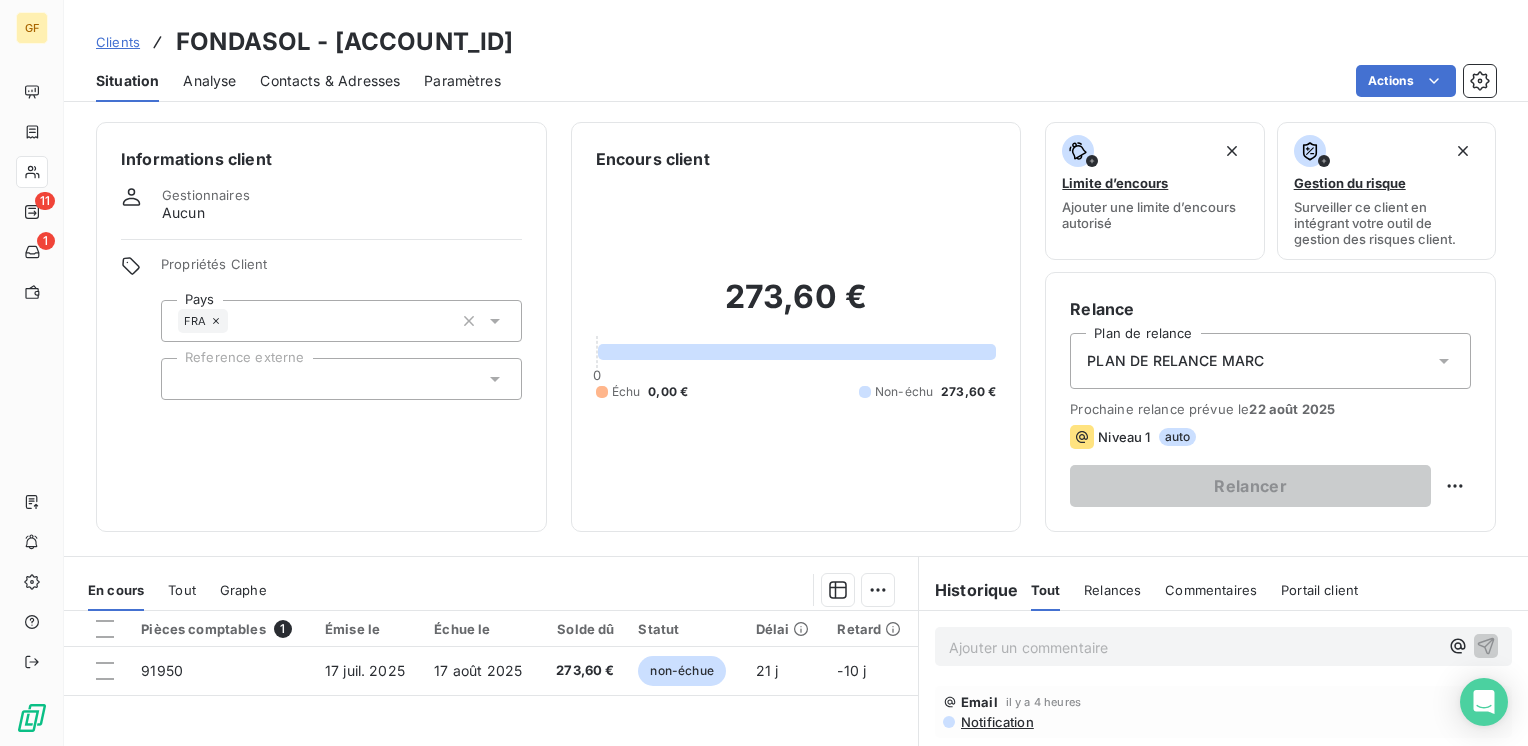 click on "Contacts & Adresses" at bounding box center (330, 81) 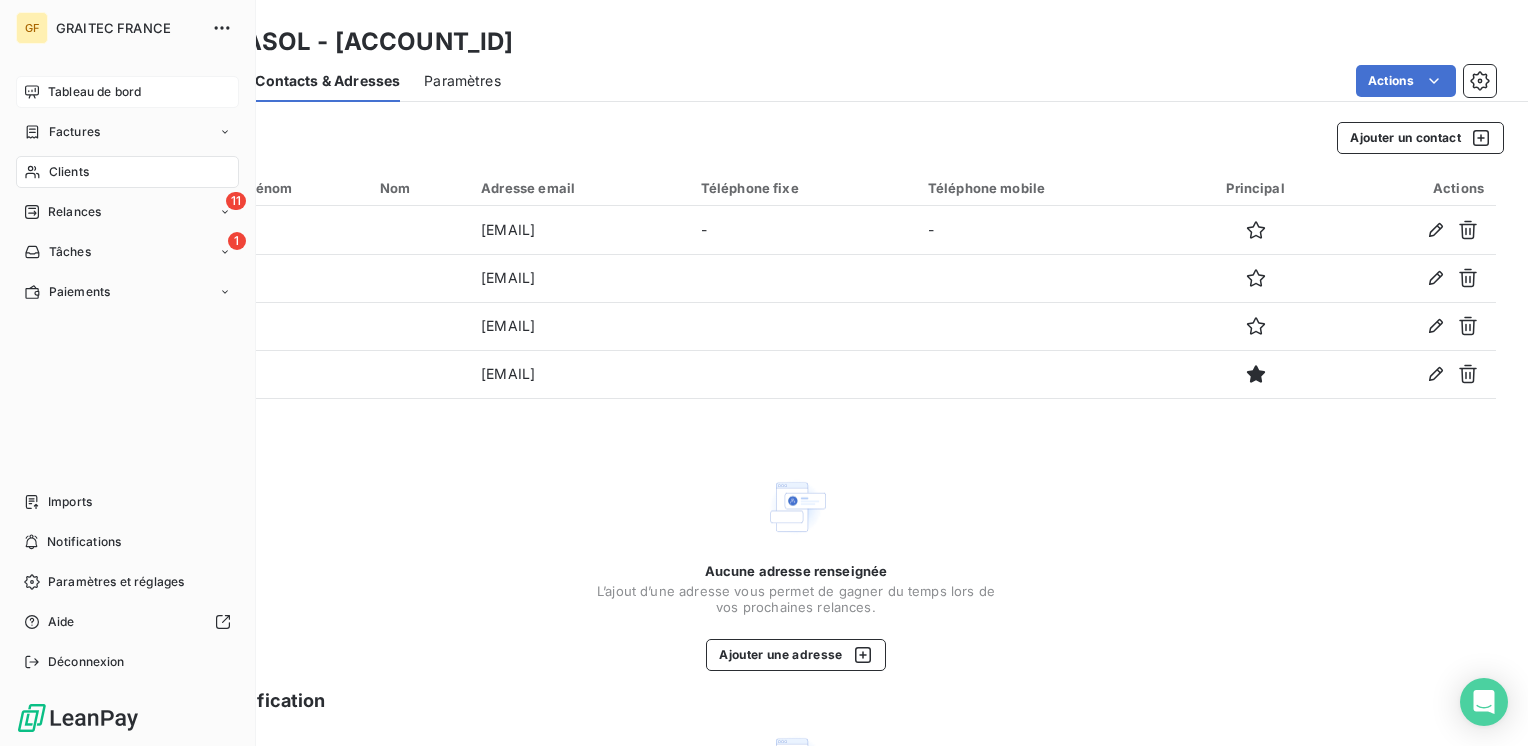 click on "Tableau de bord" at bounding box center [94, 92] 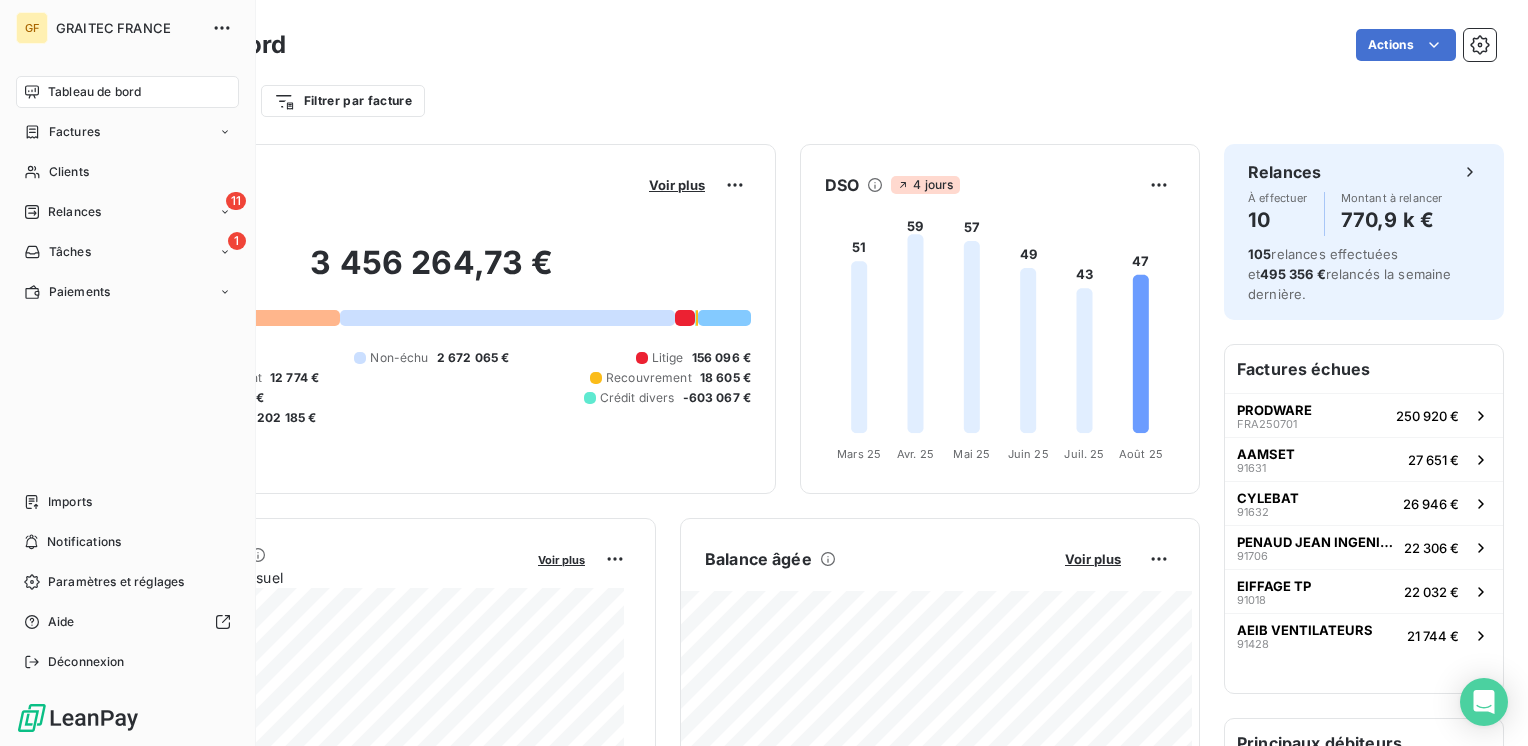 click on "Tableau de bord" at bounding box center [94, 92] 